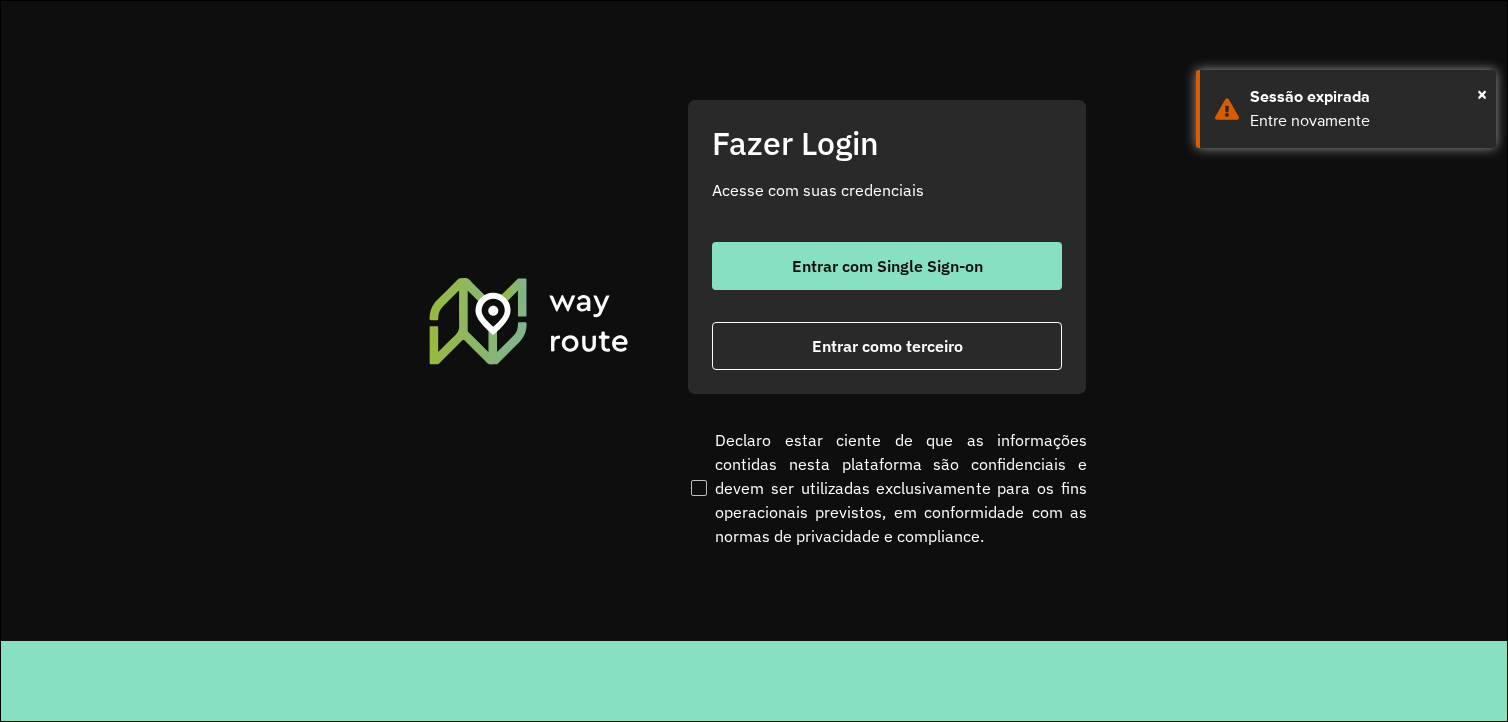 scroll, scrollTop: 0, scrollLeft: 0, axis: both 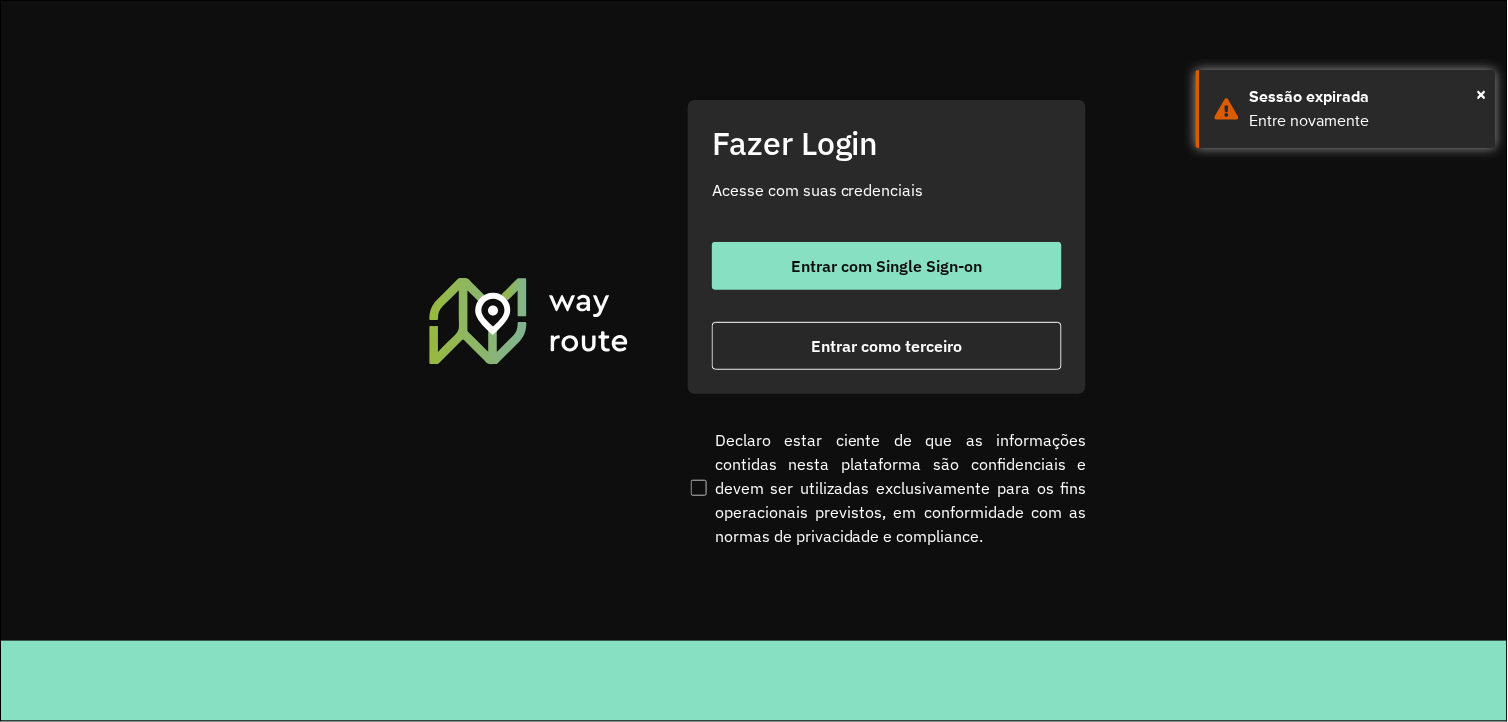 click on "Fazer Login Acesse com suas credenciais    Entrar com Single Sign-on    Entrar como terceiro" 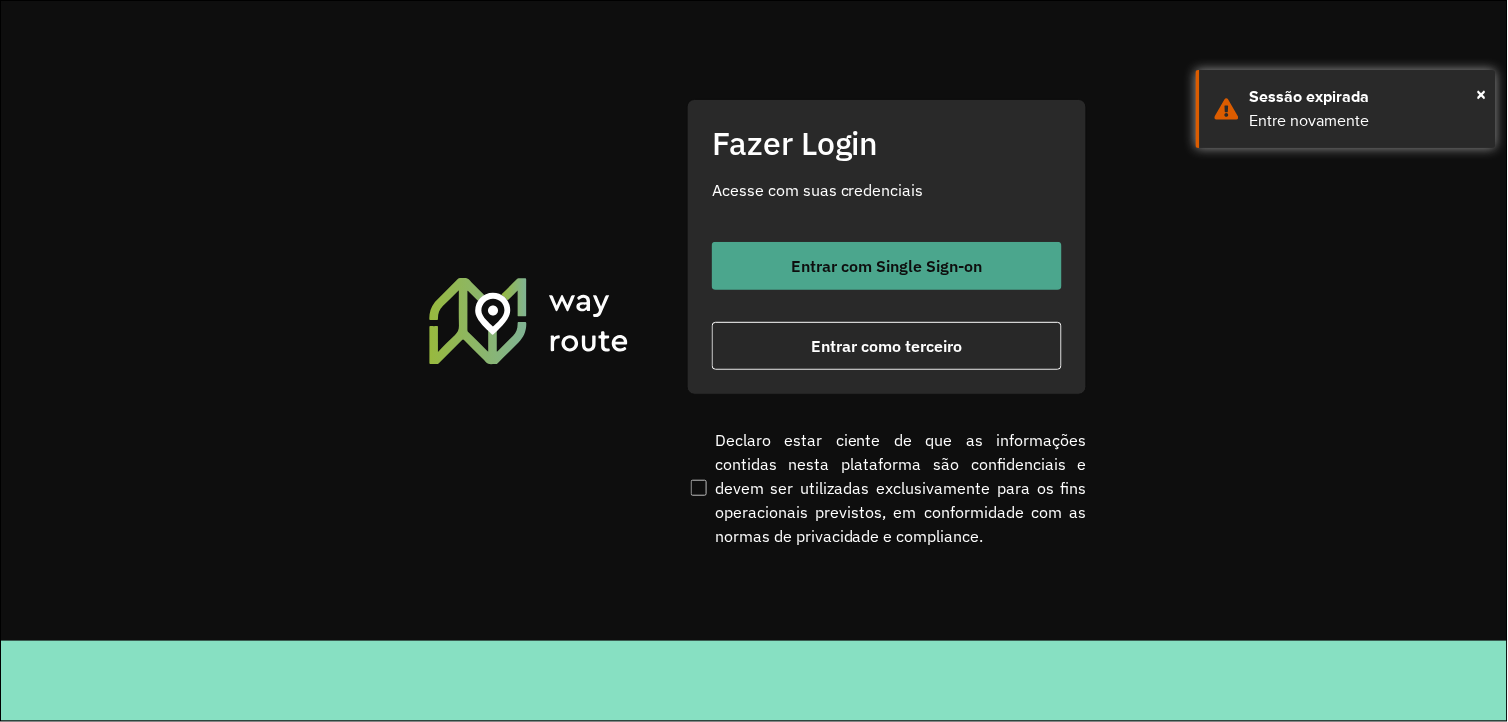 click on "Entrar com Single Sign-on" at bounding box center [887, 266] 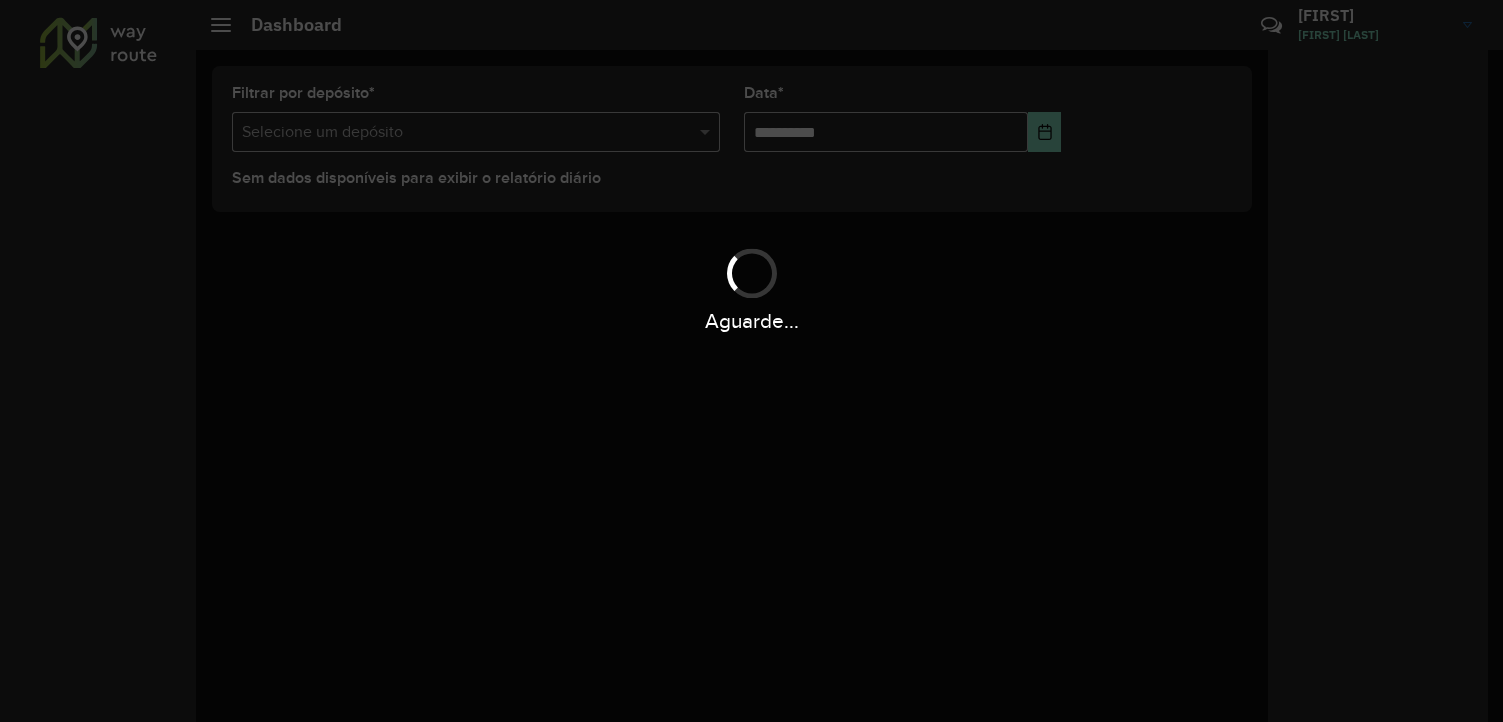 scroll, scrollTop: 0, scrollLeft: 0, axis: both 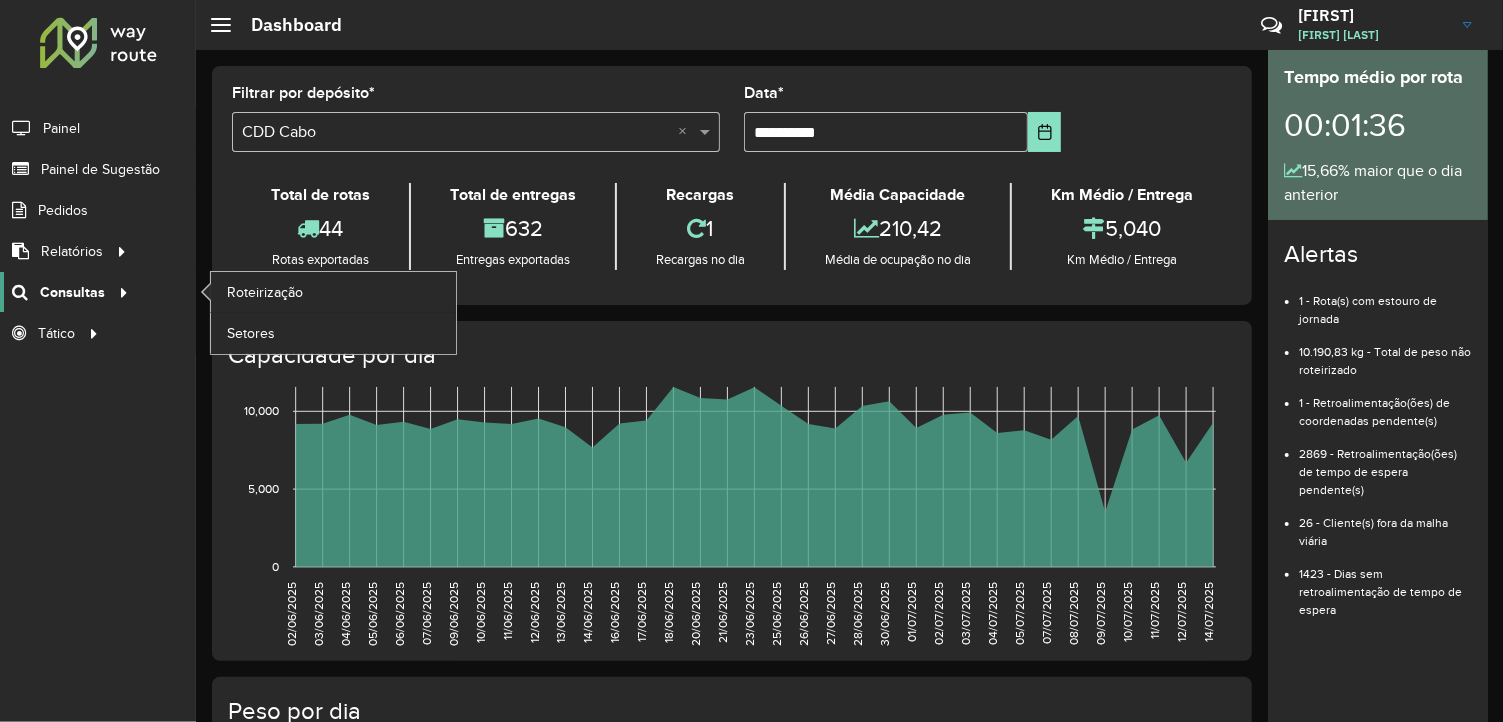 click on "Consultas" 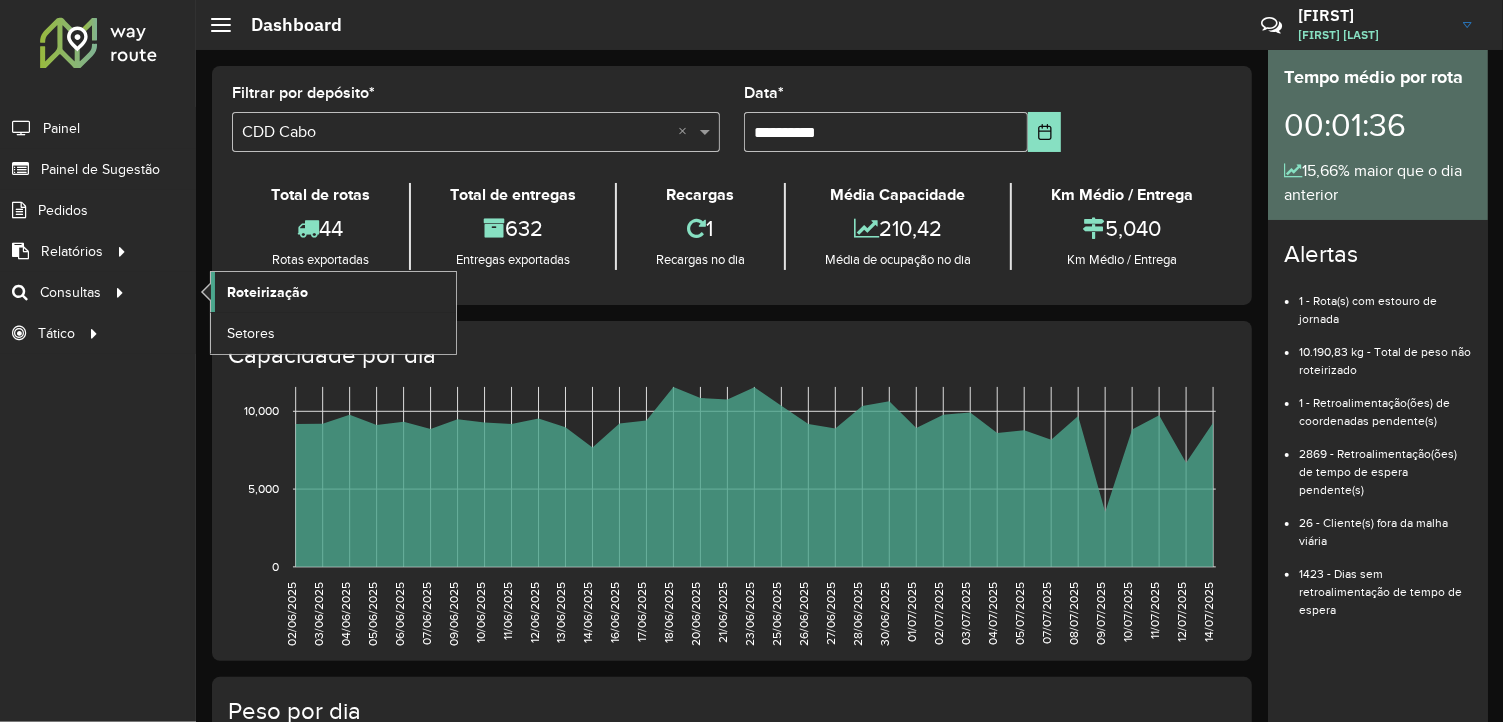 click on "Roteirização" 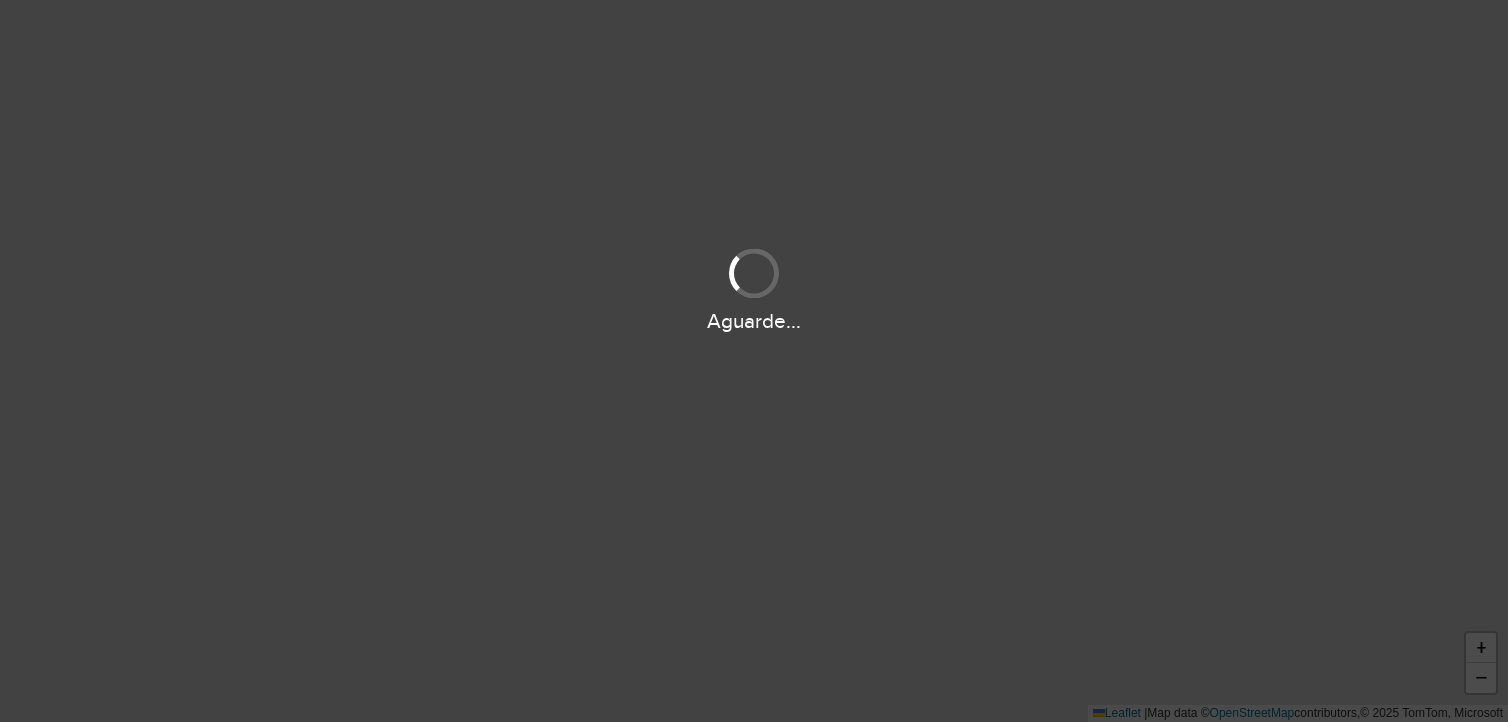 scroll, scrollTop: 0, scrollLeft: 0, axis: both 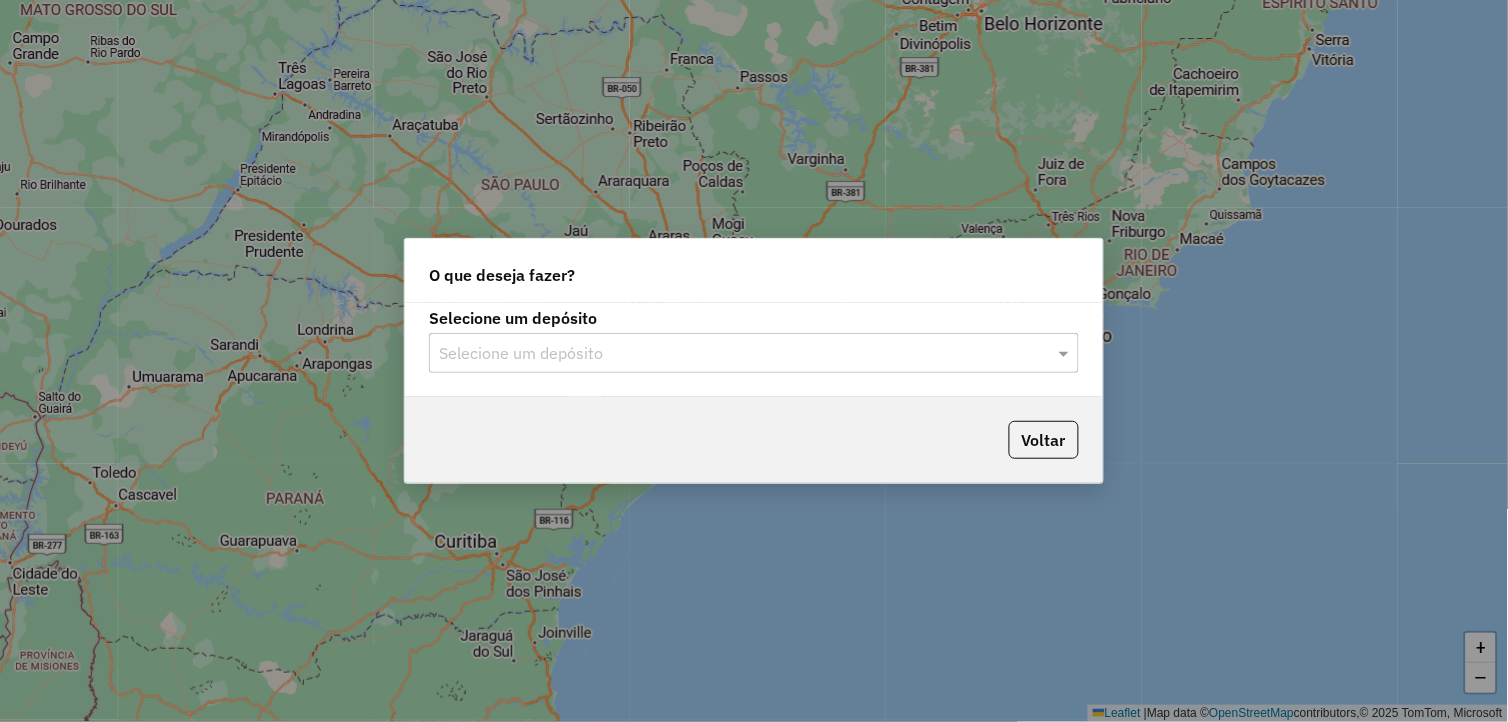 click on "Selecione um depósito" 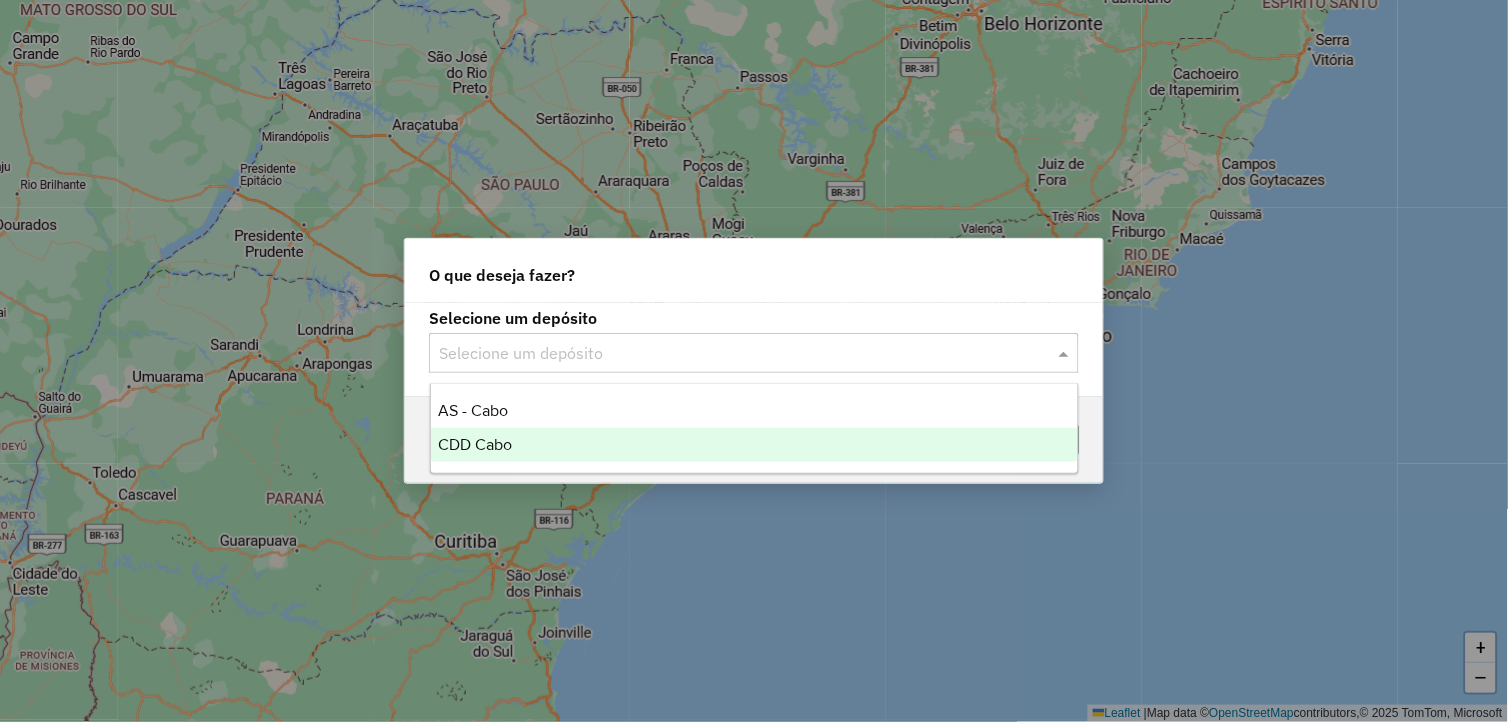 click on "CDD Cabo" at bounding box center (755, 445) 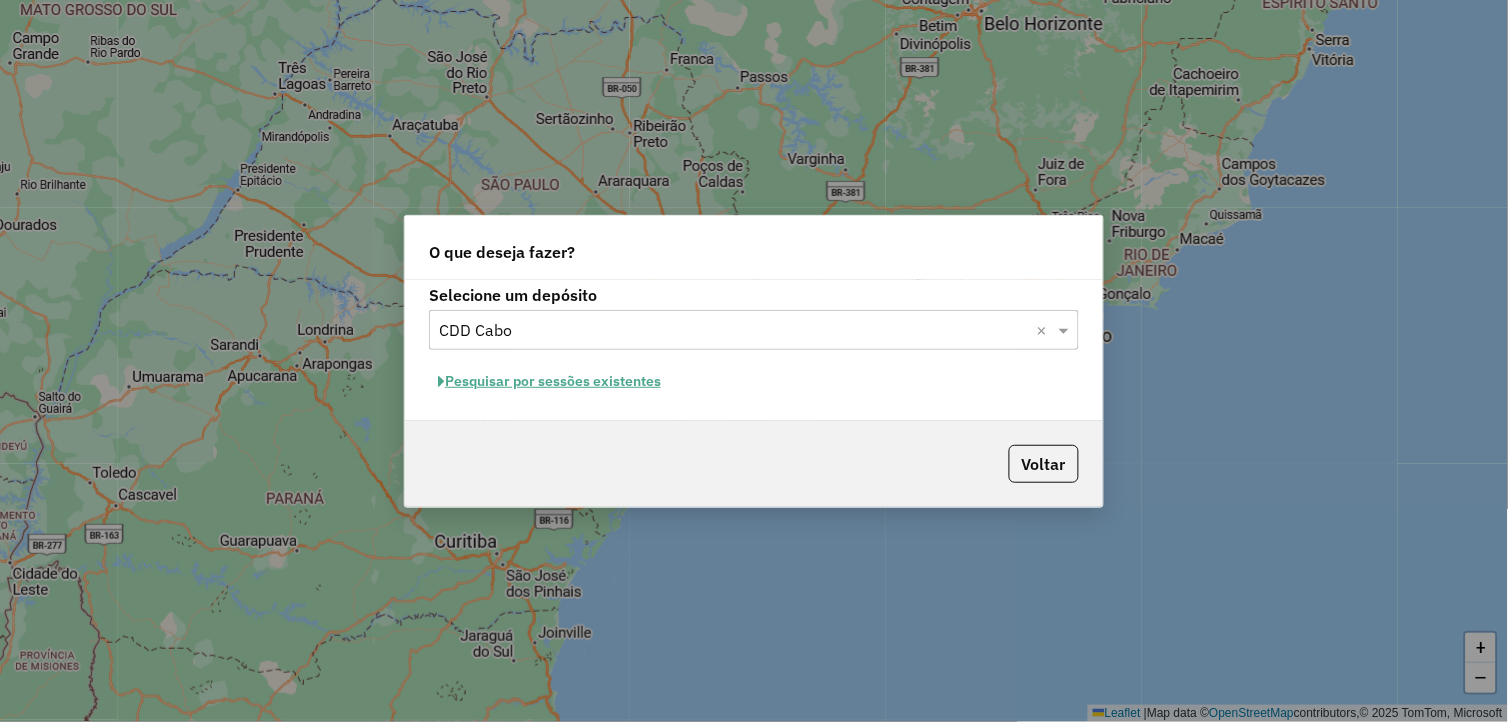click on "Pesquisar por sessões existentes" 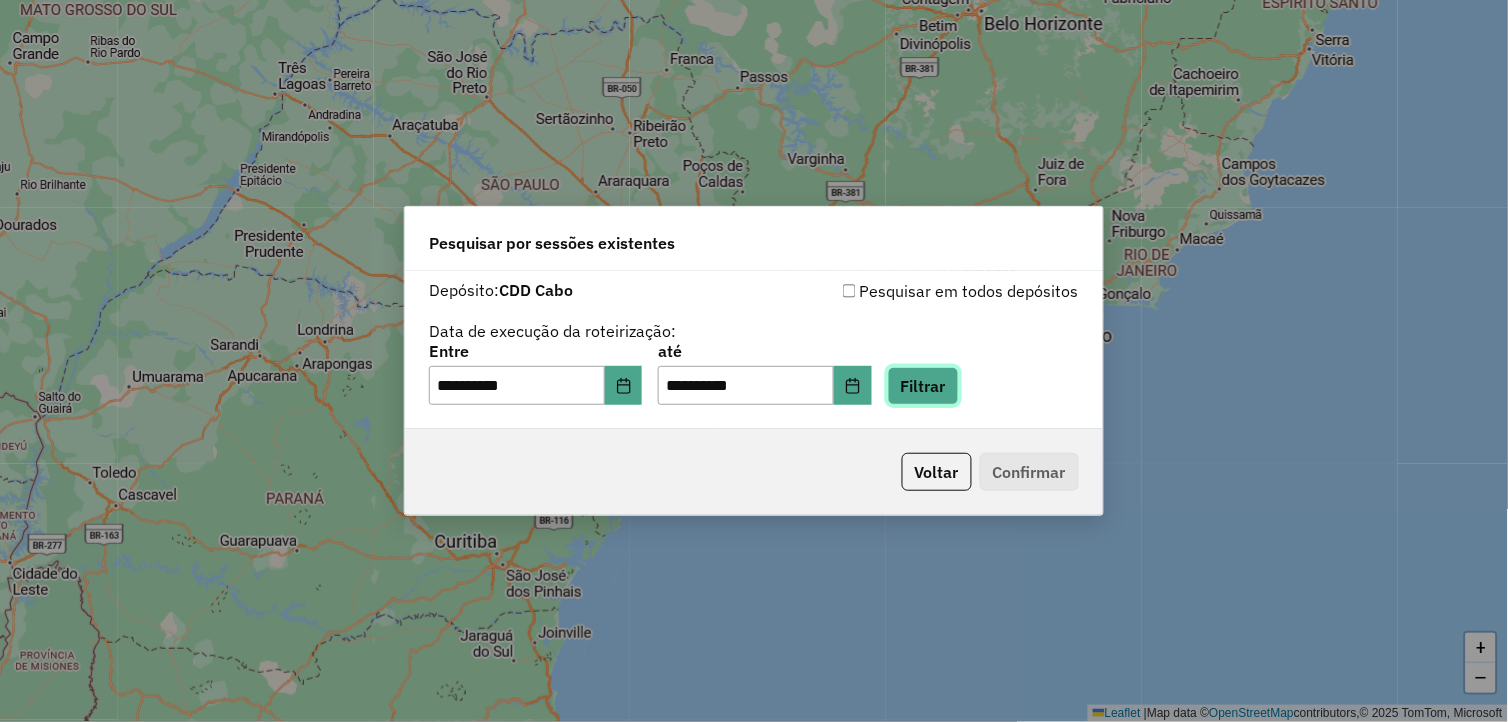 click on "Filtrar" 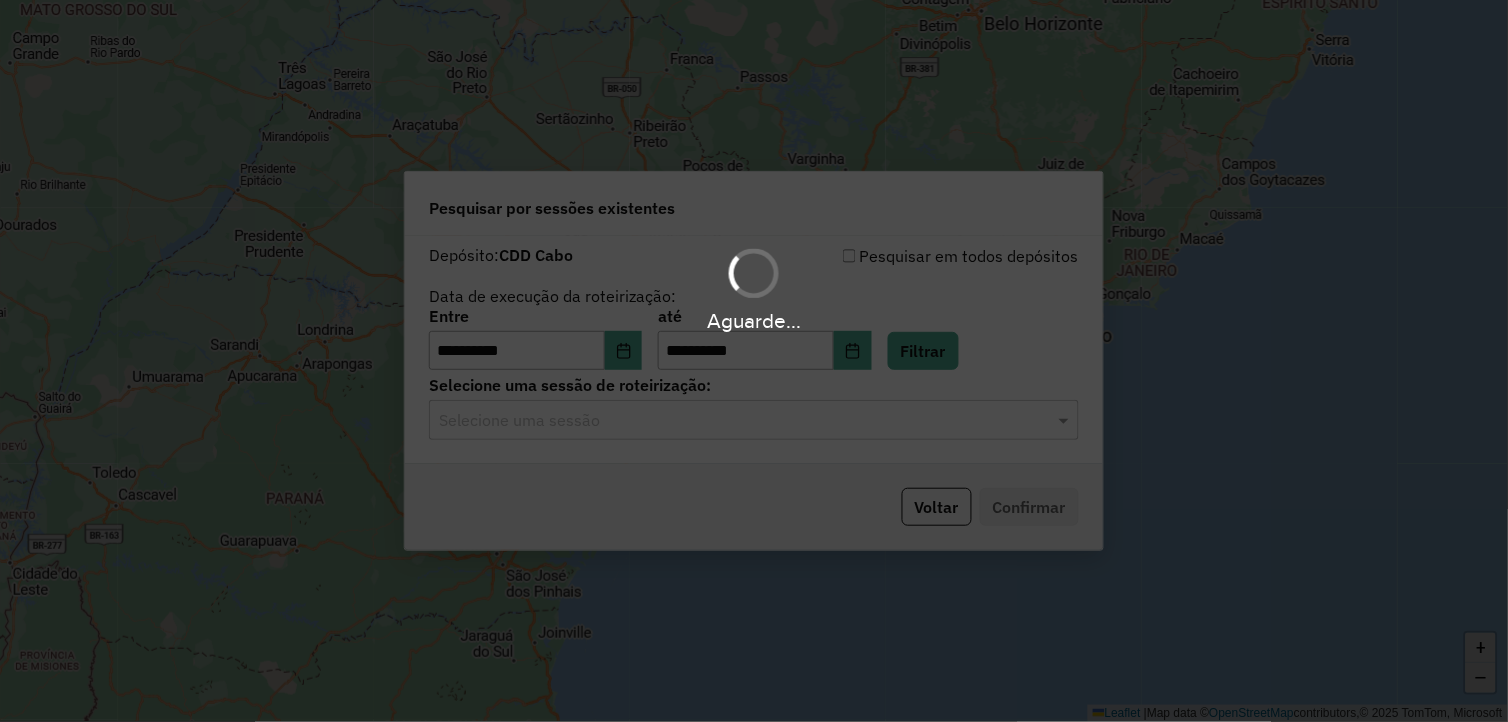 click on "Aguarde..." at bounding box center (754, 361) 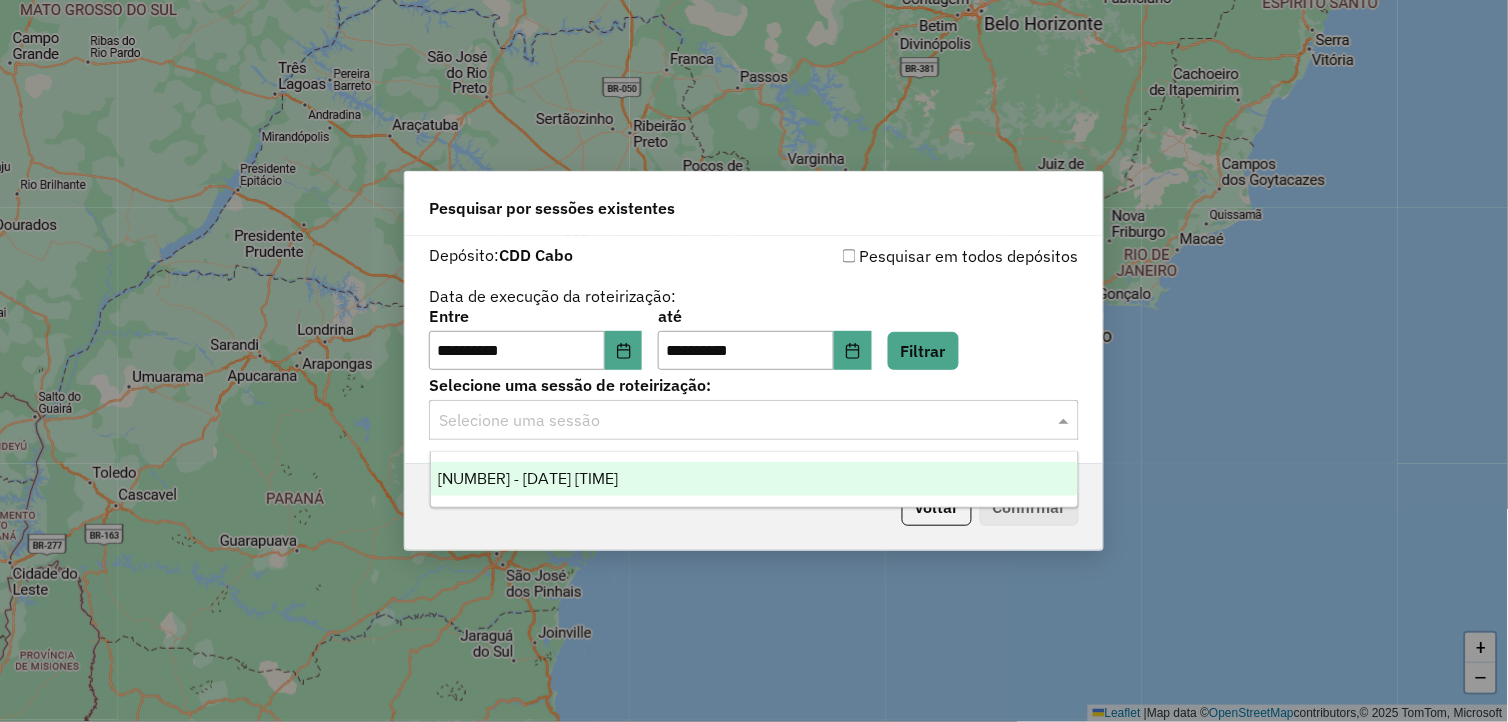 click 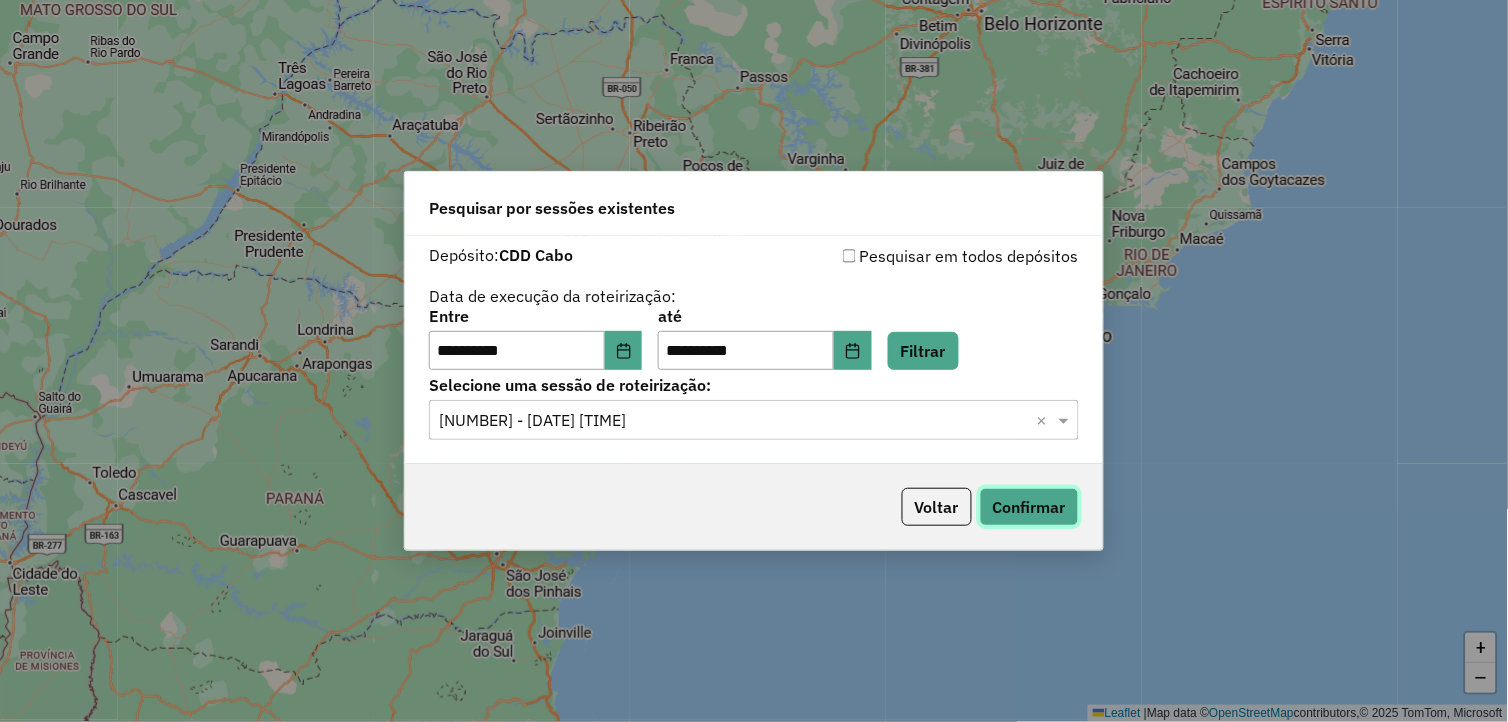 click on "Confirmar" 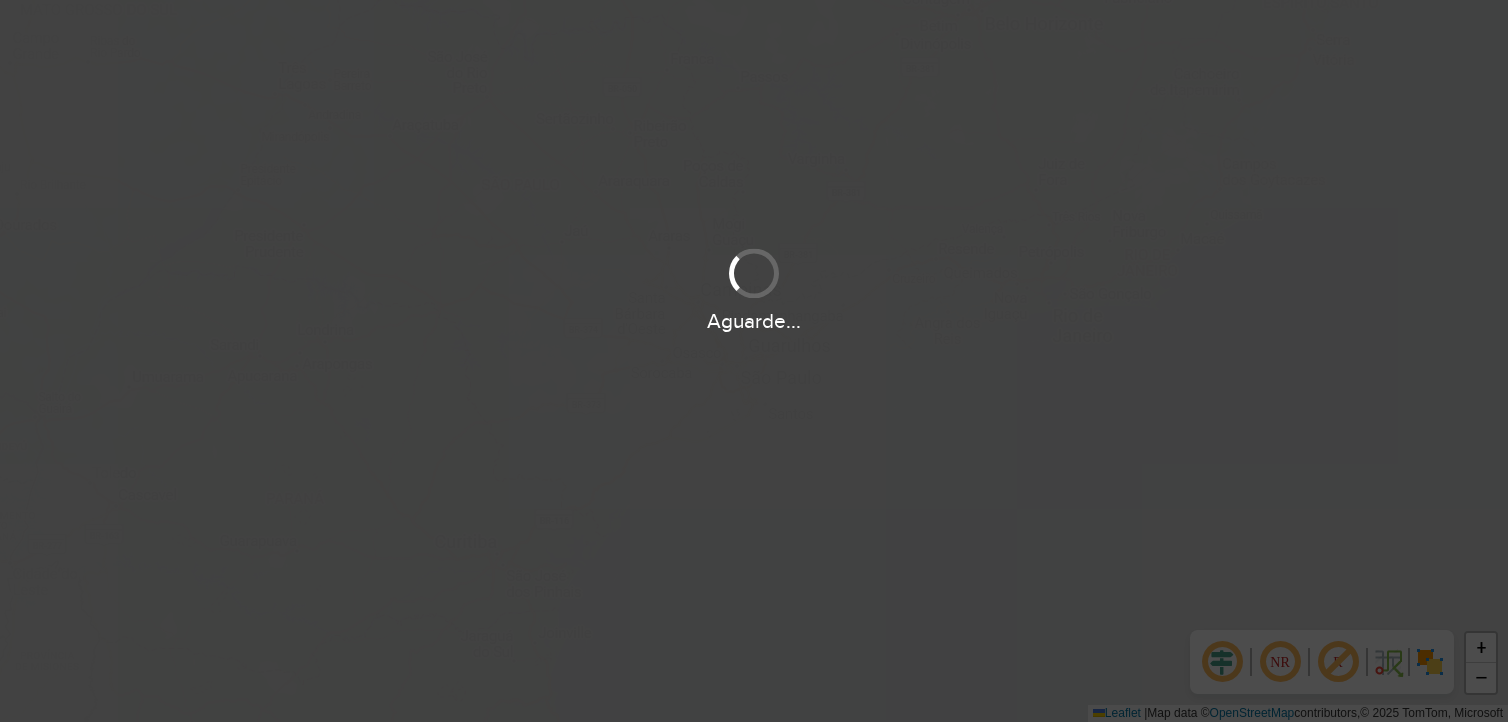 scroll, scrollTop: 0, scrollLeft: 0, axis: both 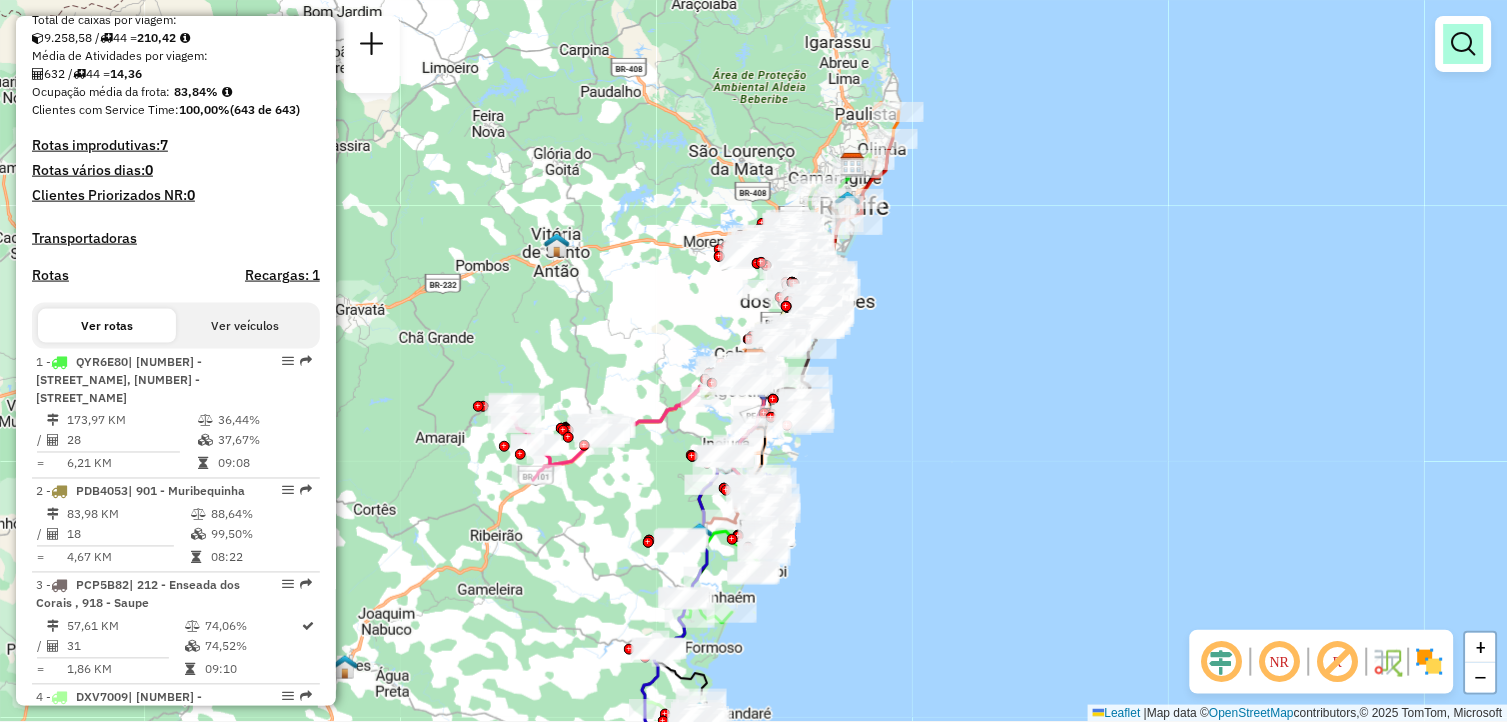 click at bounding box center (1464, 44) 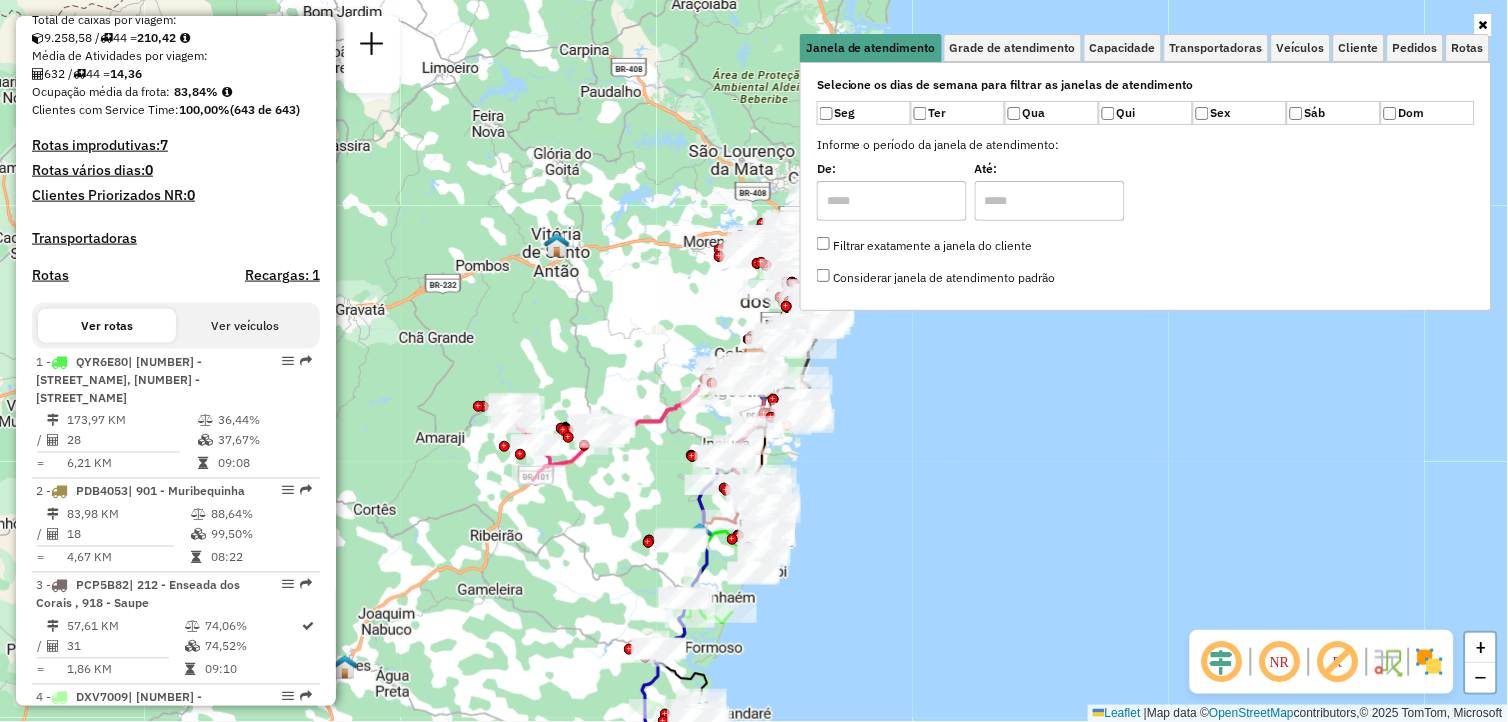 click on "Rota [NUMBER] - Placa [PLATE]  [NUMBER] - [FIRST] [LAST] Janela de atendimento Grade de atendimento Capacidade Transportadoras Veículos Cliente Pedidos  Rotas Selecione os dias de semana para filtrar as janelas de atendimento  Seg   Ter   Qua   Qui   Sex   Sáb   Dom  Informe o período da janela de atendimento: De: Até:  Filtrar exatamente a janela do cliente  Considerar janela de atendimento padrão  Selecione os dias de semana para filtrar as grades de atendimento  Seg   Ter   Qua   Qui   Sex   Sáb   Dom   Considerar clientes sem dia de atendimento cadastrado  Clientes fora do dia de atendimento selecionado Filtrar as atividades entre os valores definidos abaixo:  Peso mínimo:   Peso máximo:   Cubagem mínima:   Cubagem máxima:   De:   Até:  Filtrar as atividades entre o tempo de atendimento definido abaixo:  De:   Até:   Considerar capacidade total dos clientes não roteirizados Transportadora: Selecione um ou mais itens Tipo de veículo: Selecione um ou mais itens Veículo: Motorista: Nome: Tipo:" 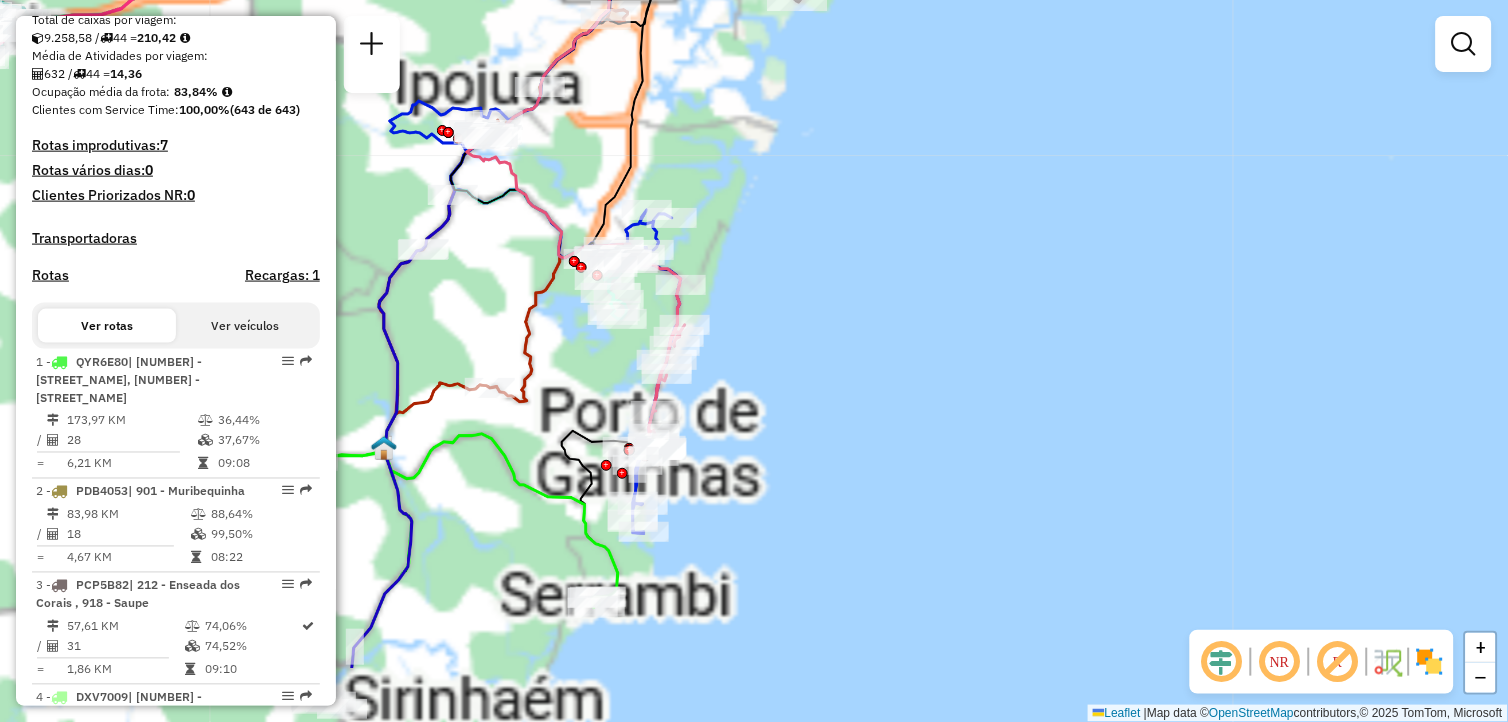 drag, startPoint x: 931, startPoint y: 376, endPoint x: 1028, endPoint y: 254, distance: 155.86212 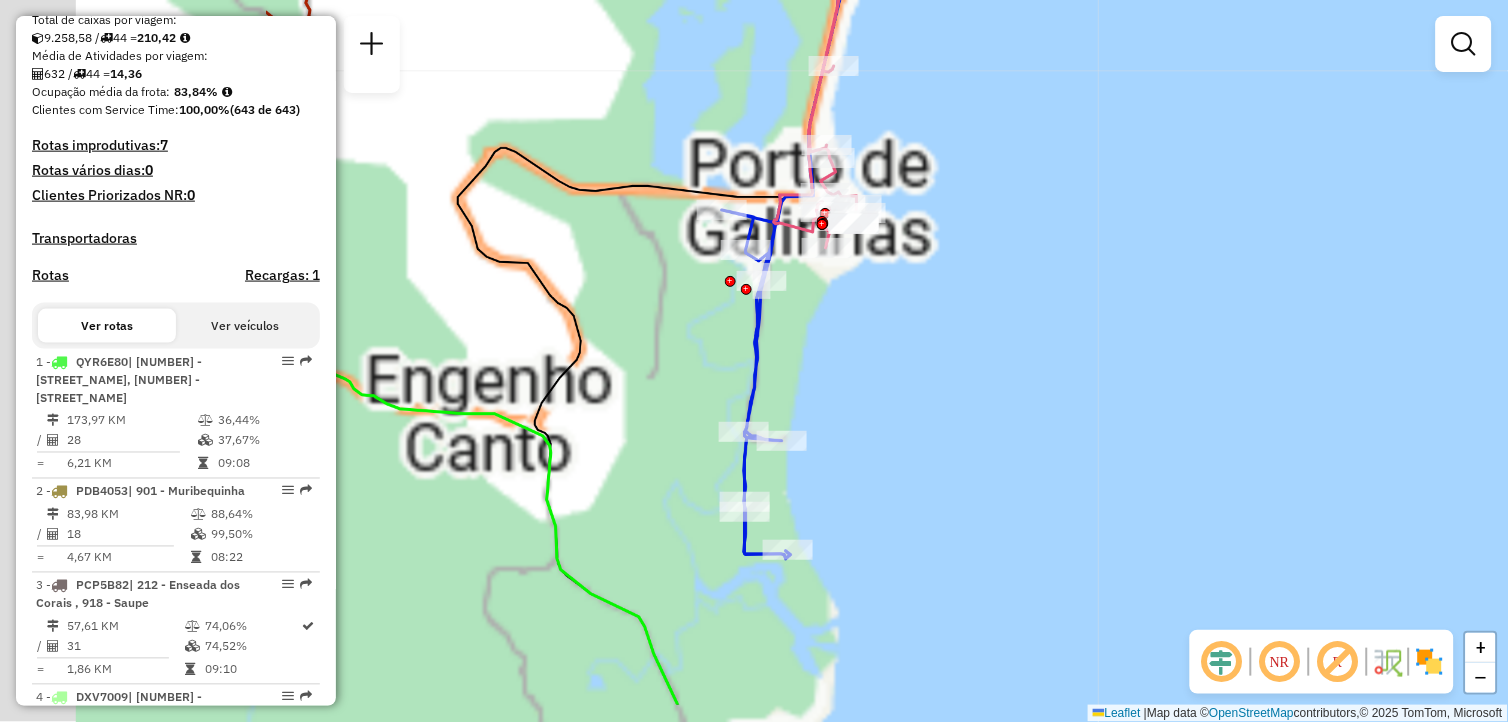 drag, startPoint x: 791, startPoint y: 335, endPoint x: 1208, endPoint y: 246, distance: 426.39185 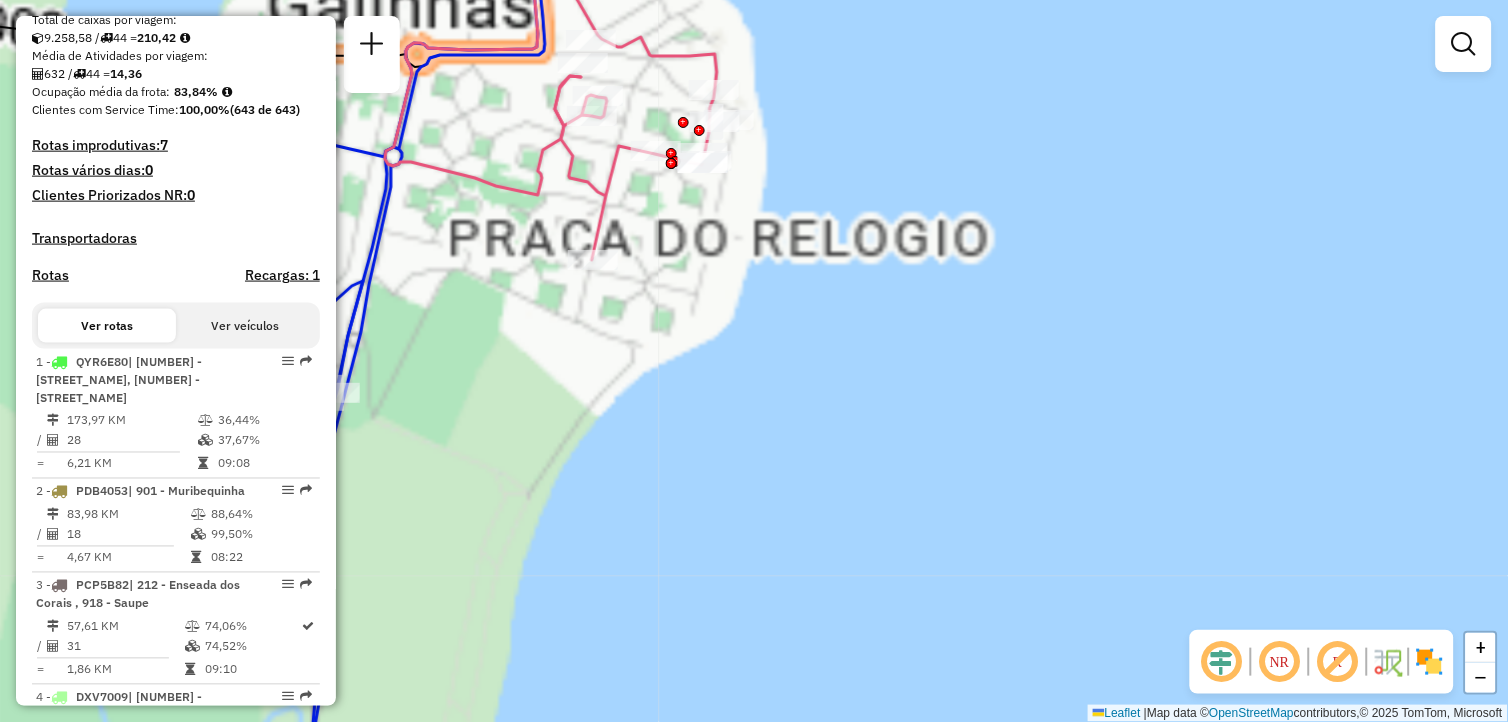 drag, startPoint x: 943, startPoint y: 170, endPoint x: 1098, endPoint y: 170, distance: 155 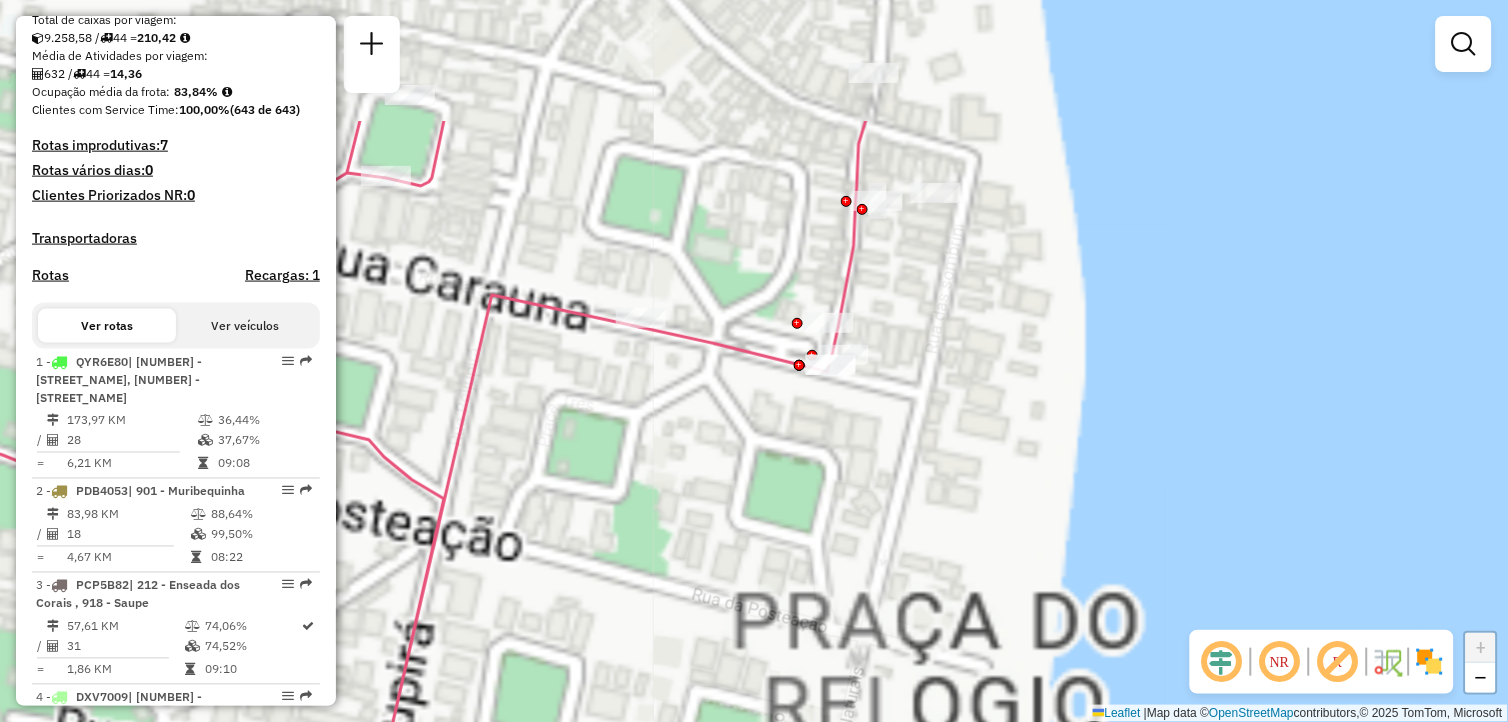 drag, startPoint x: 972, startPoint y: 150, endPoint x: 1052, endPoint y: 372, distance: 235.97458 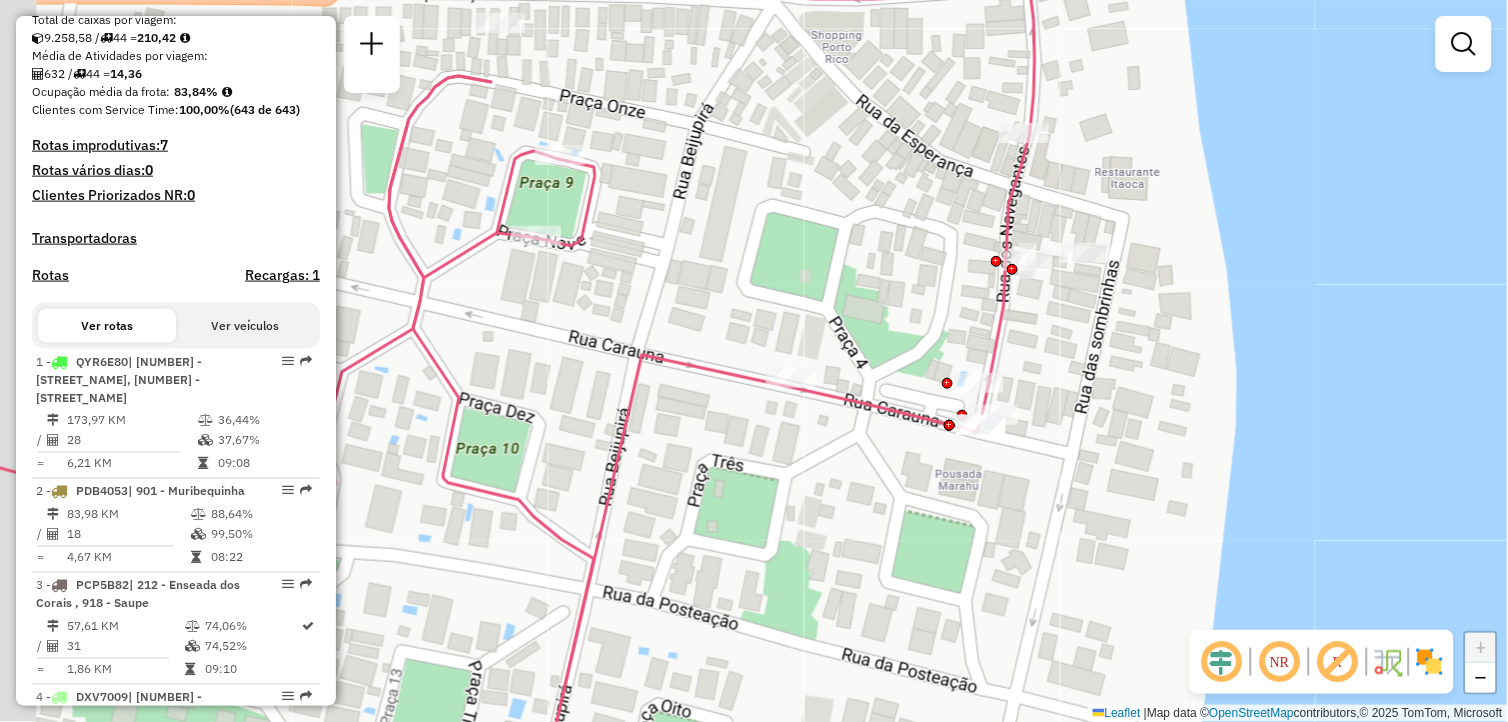 drag, startPoint x: 658, startPoint y: 308, endPoint x: 812, endPoint y: 335, distance: 156.34897 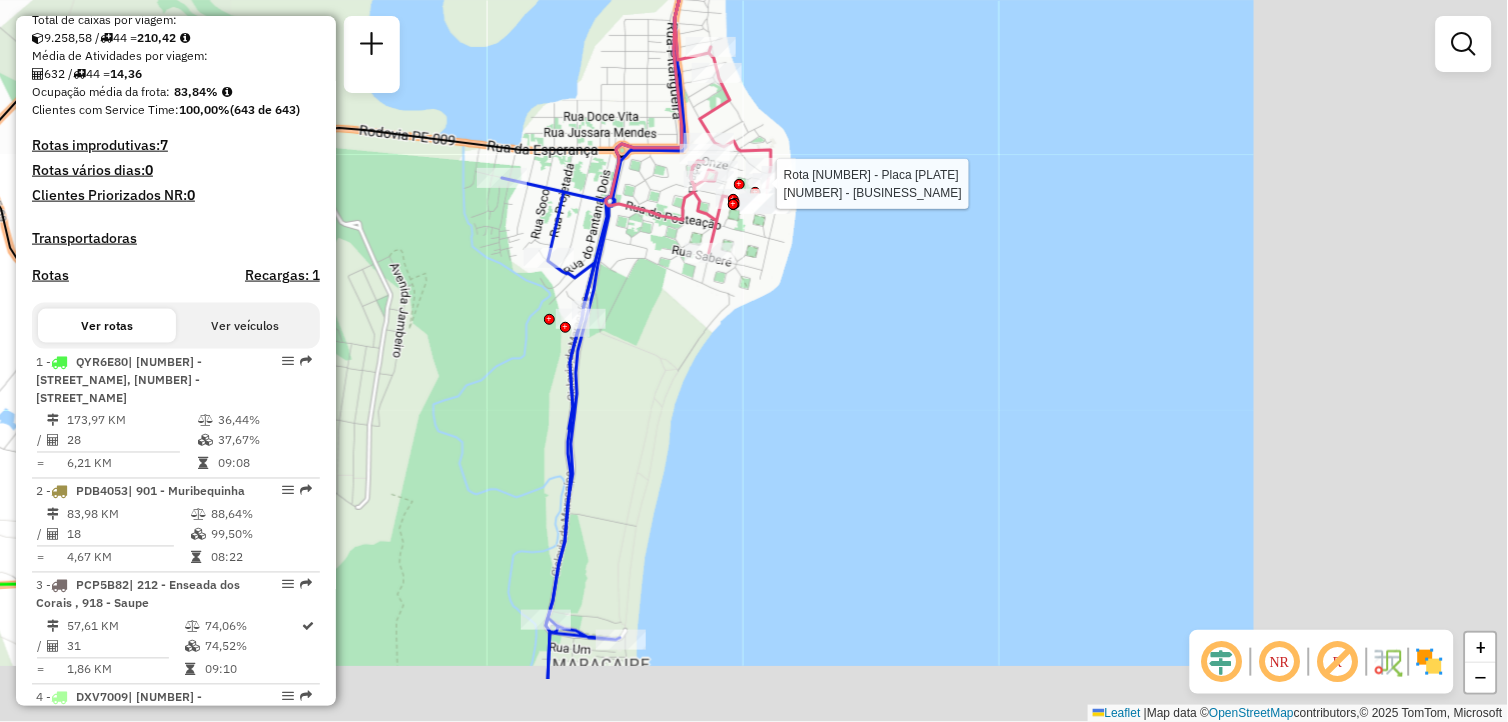 drag, startPoint x: 626, startPoint y: 378, endPoint x: 646, endPoint y: 238, distance: 141.42136 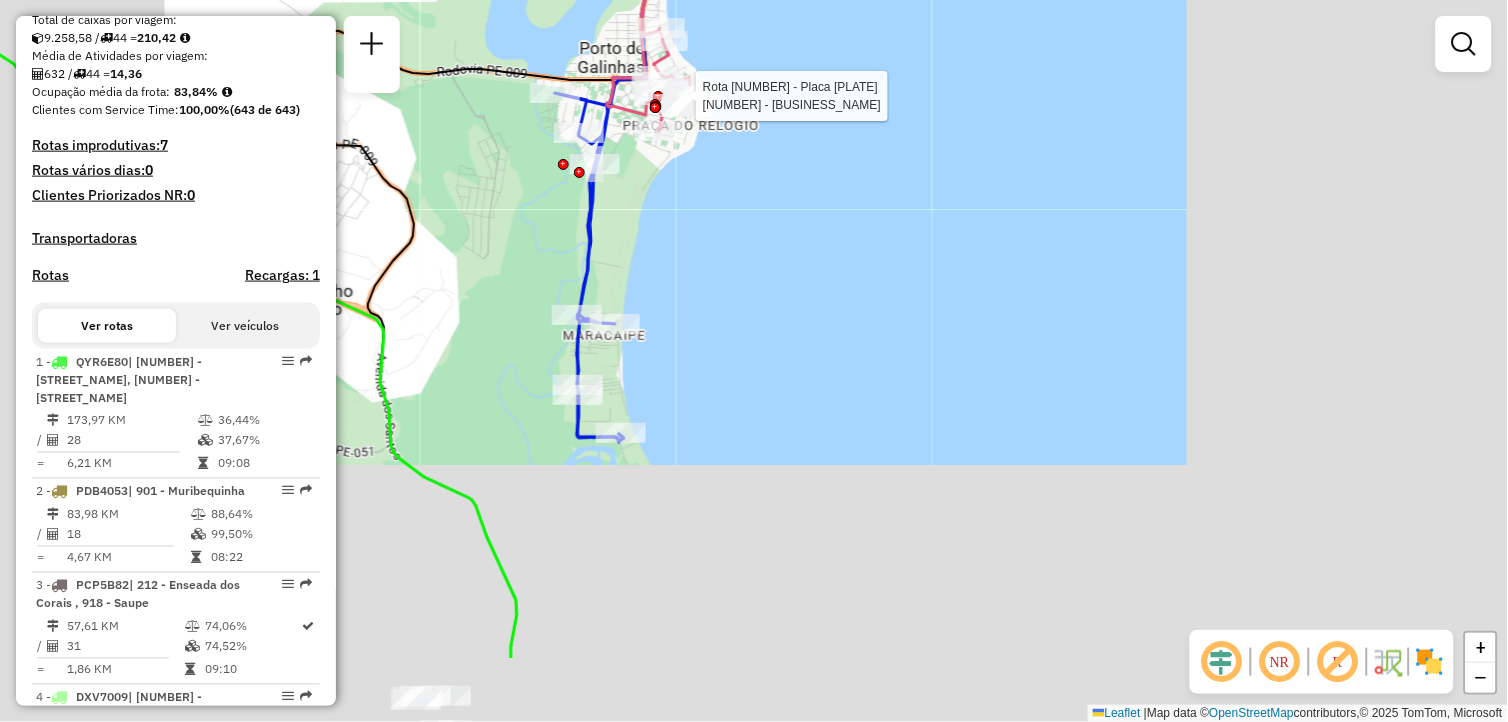 click on "Rota 35 - Placa [PLATE]  [NUMBER] - MAS RESTAURANTE LTDA Janela de atendimento Grade de atendimento Capacidade Transportadoras Veículos Cliente Pedidos  Rotas Selecione os dias de semana para filtrar as janelas de atendimento  Seg   Ter   Qua   Qui   Sex   Sáb   Dom  Informe o período da janela de atendimento: De: Até:  Filtrar exatamente a janela do cliente  Considerar janela de atendimento padrão  Selecione os dias de semana para filtrar as grades de atendimento  Seg   Ter   Qua   Qui   Sex   Sáb   Dom   Considerar clientes sem dia de atendimento cadastrado  Clientes fora do dia de atendimento selecionado Filtrar as atividades entre os valores definidos abaixo:  Peso mínimo:   Peso máximo:   Cubagem mínima:   Cubagem máxima:   De:   Até:  Filtrar as atividades entre o tempo de atendimento definido abaixo:  De:   Até:   Considerar capacidade total dos clientes não roteirizados Transportadora: Selecione um ou mais itens Tipo de veículo: Selecione um ou mais itens Veículo: Motorista: Nome: Tipo:" 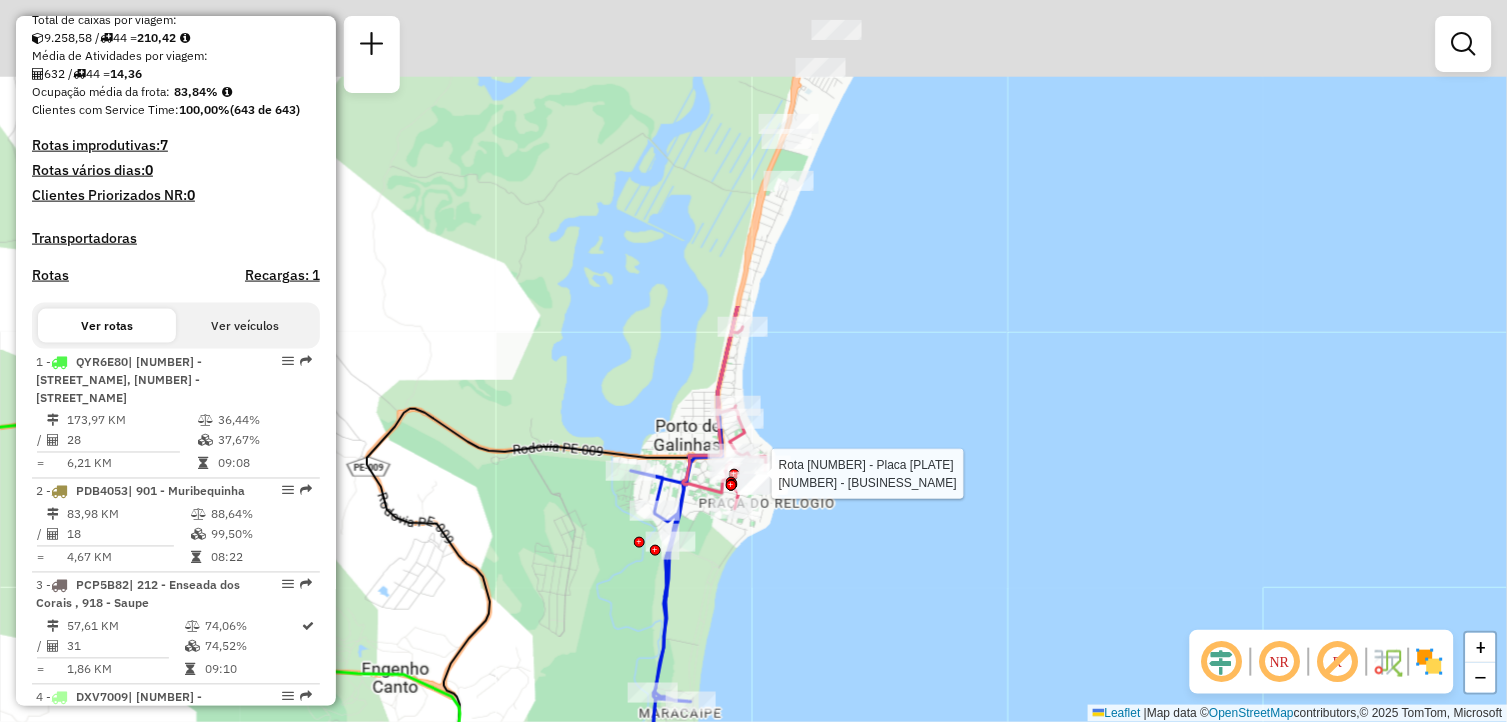 drag, startPoint x: 746, startPoint y: 318, endPoint x: 827, endPoint y: 721, distance: 411.0596 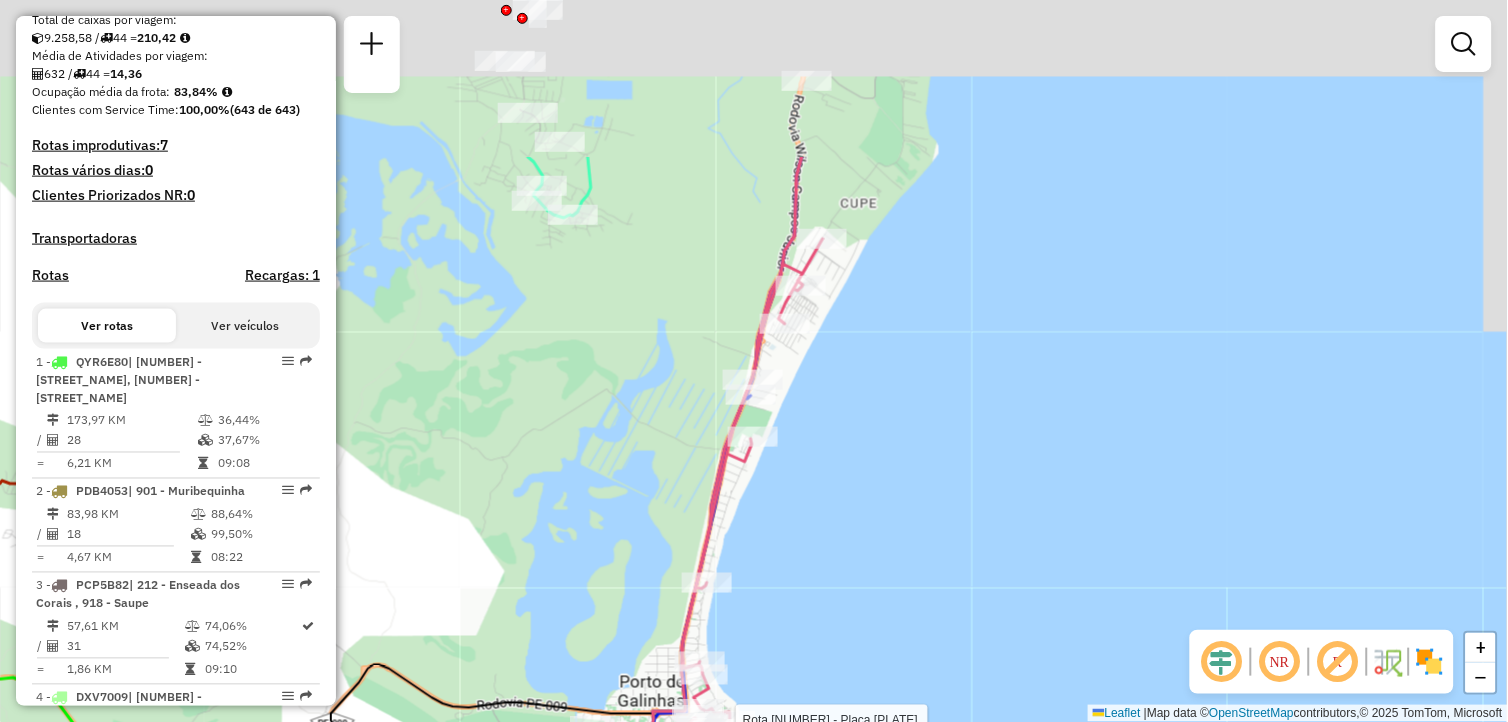 drag, startPoint x: 787, startPoint y: 342, endPoint x: 751, endPoint y: 585, distance: 245.65219 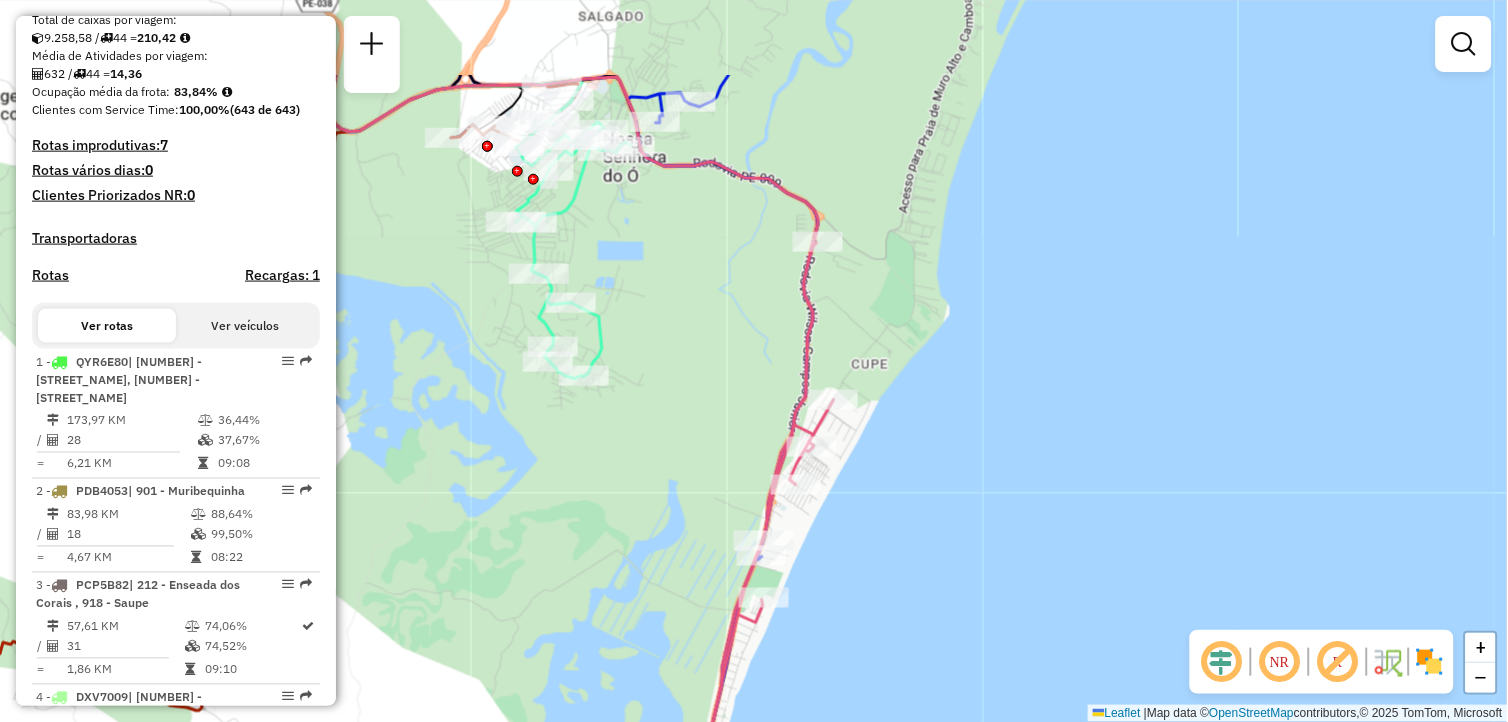 drag, startPoint x: 950, startPoint y: 301, endPoint x: 962, endPoint y: 481, distance: 180.39955 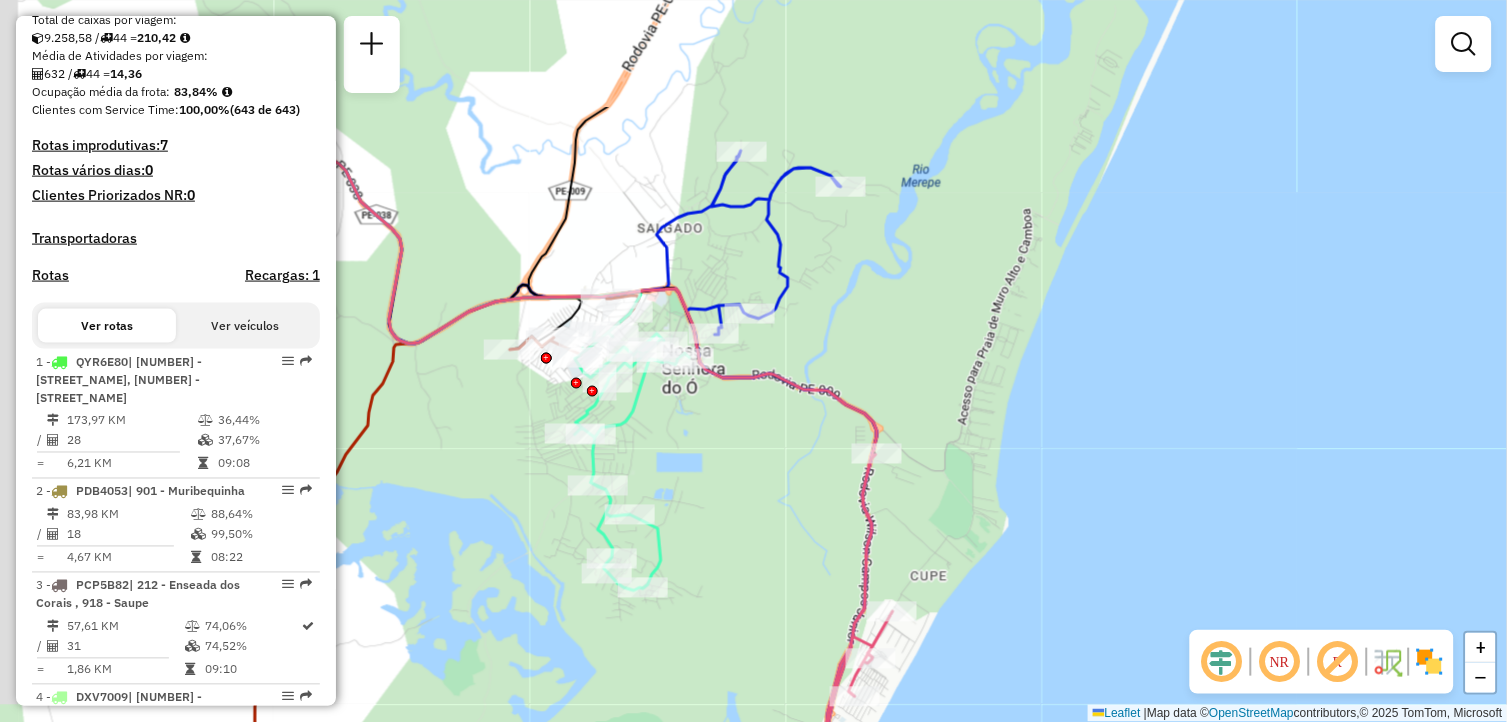 drag, startPoint x: 697, startPoint y: 250, endPoint x: 750, endPoint y: 425, distance: 182.84967 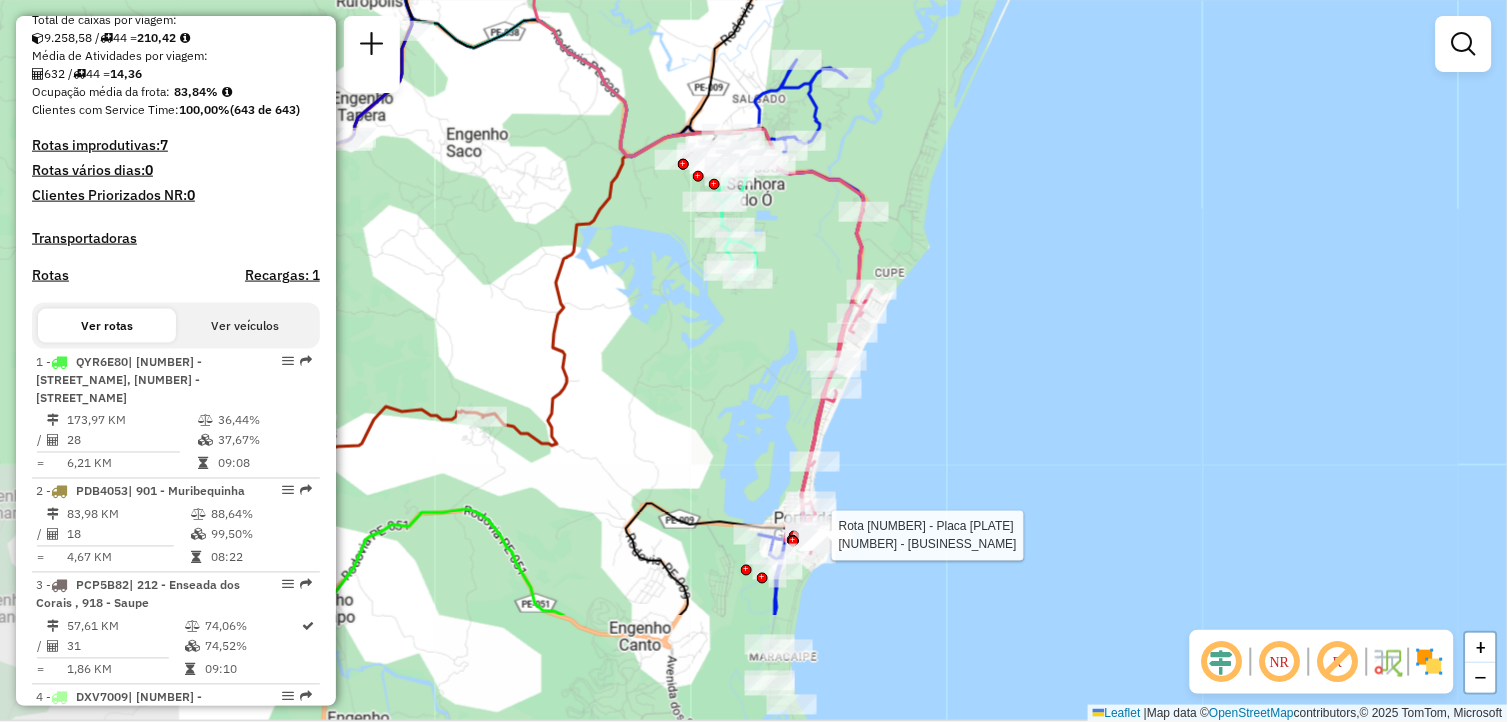 drag, startPoint x: 546, startPoint y: 465, endPoint x: 686, endPoint y: 270, distance: 240.05208 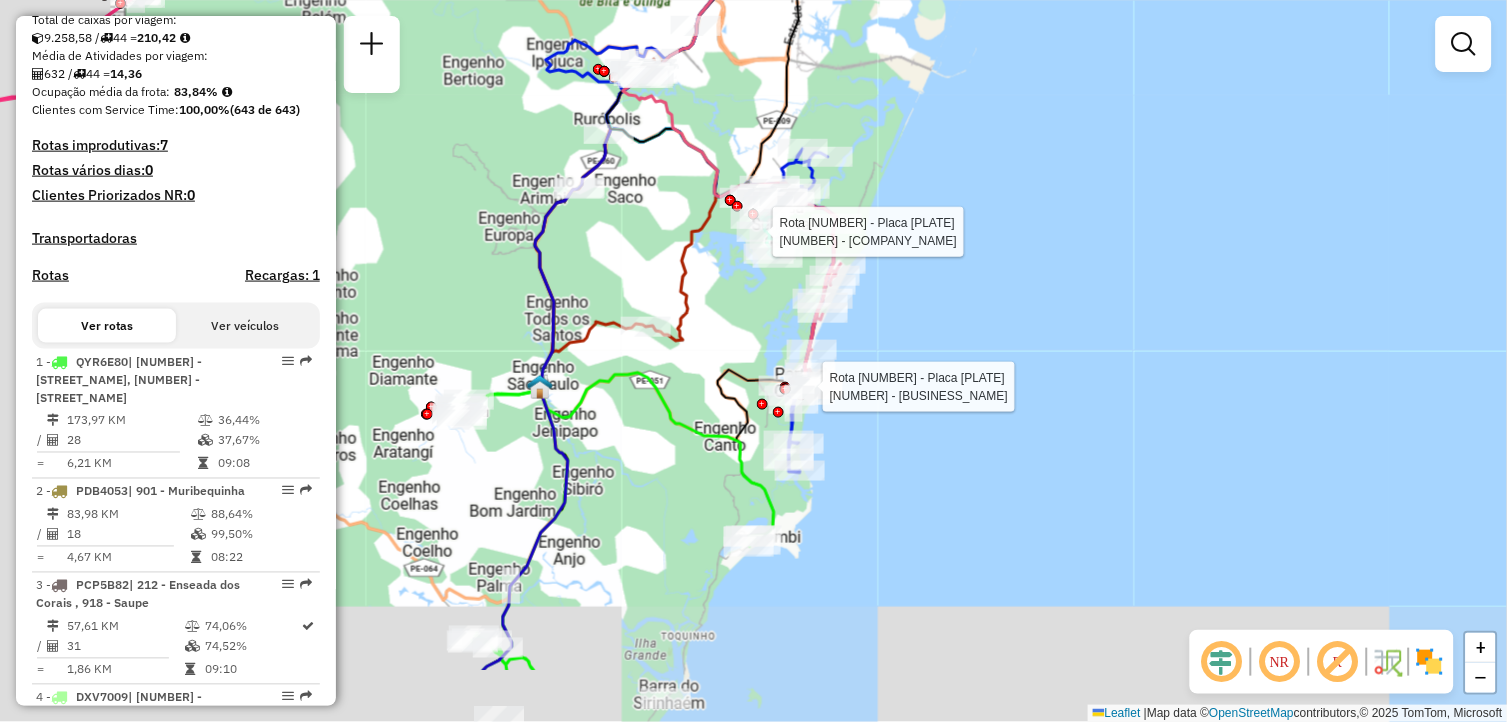 drag, startPoint x: 540, startPoint y: 530, endPoint x: 683, endPoint y: 407, distance: 188.6213 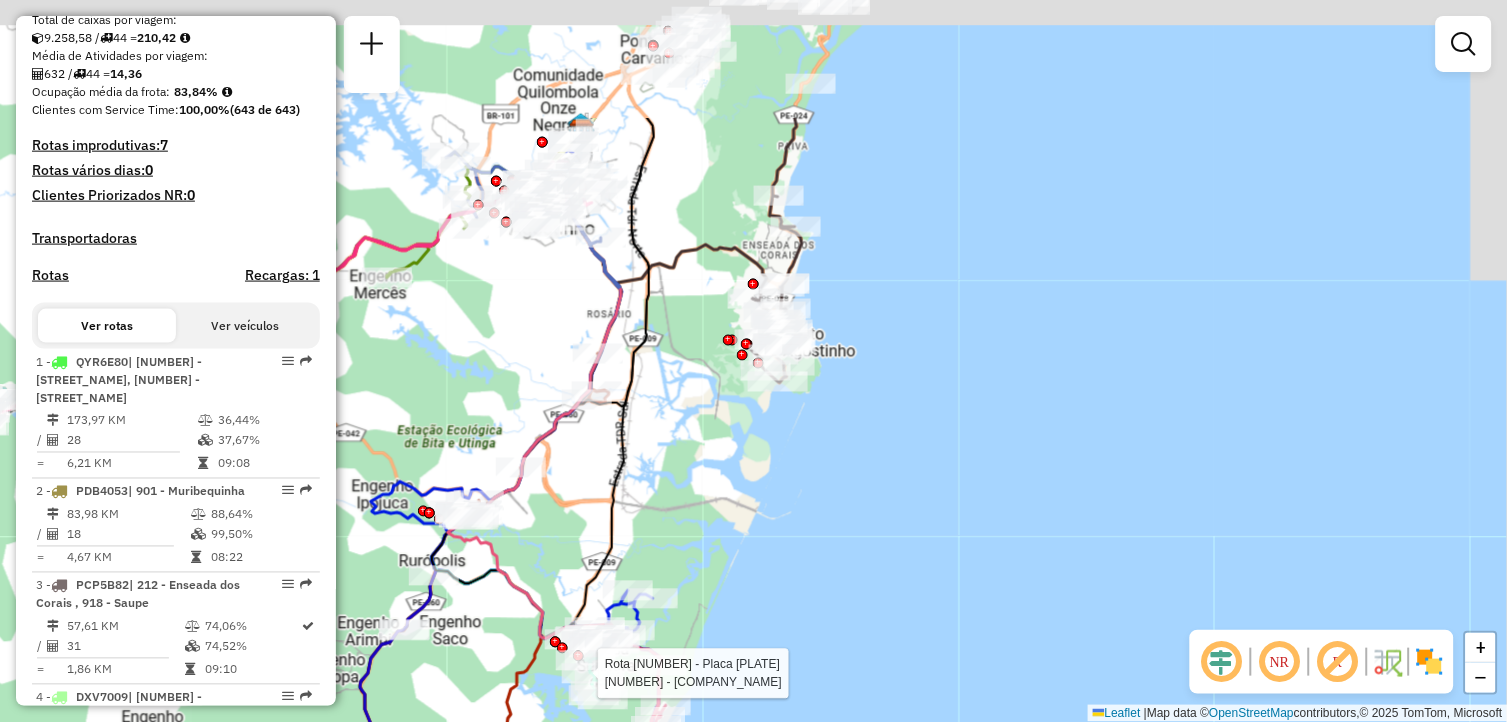 drag, startPoint x: 793, startPoint y: 286, endPoint x: 647, endPoint y: 480, distance: 242.80032 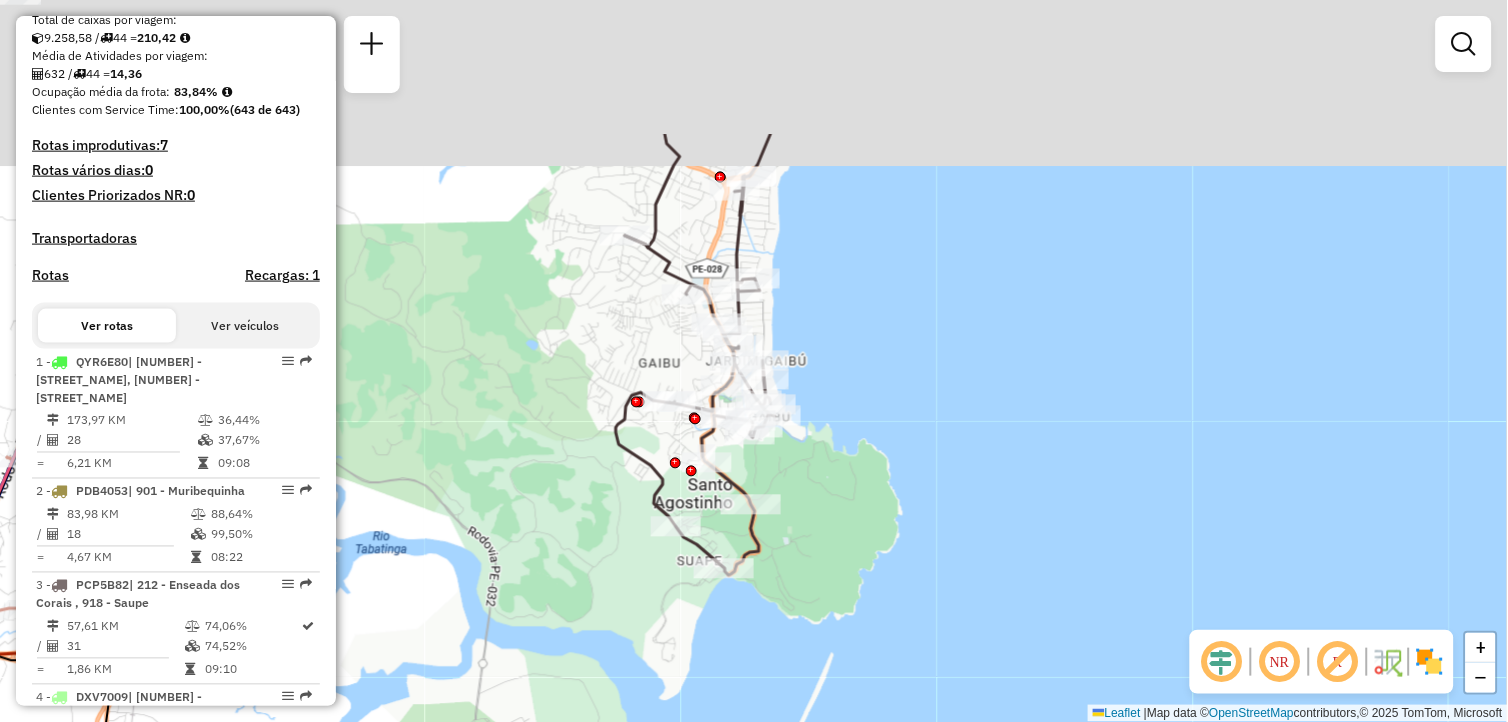 drag, startPoint x: 897, startPoint y: 265, endPoint x: 853, endPoint y: 471, distance: 210.64662 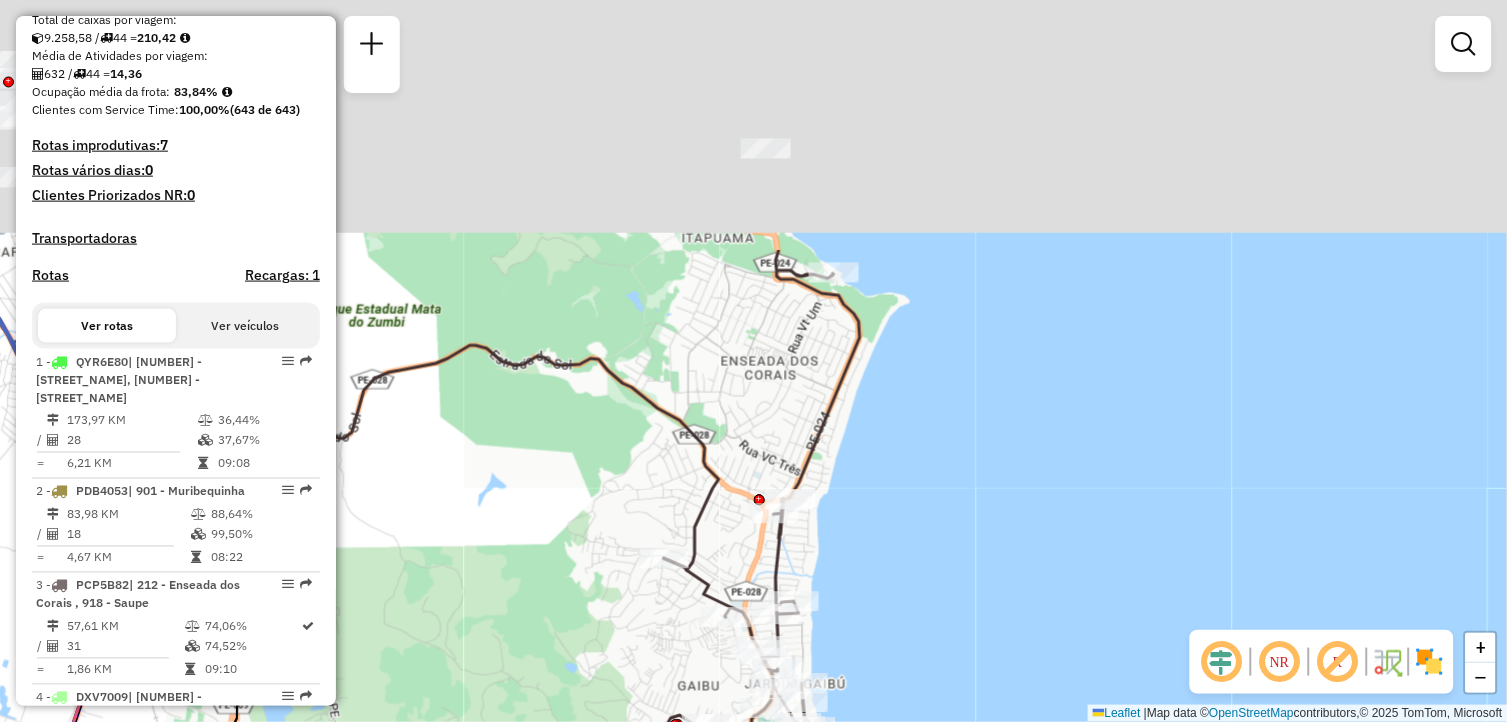 drag, startPoint x: 801, startPoint y: 222, endPoint x: 840, endPoint y: 564, distance: 344.2165 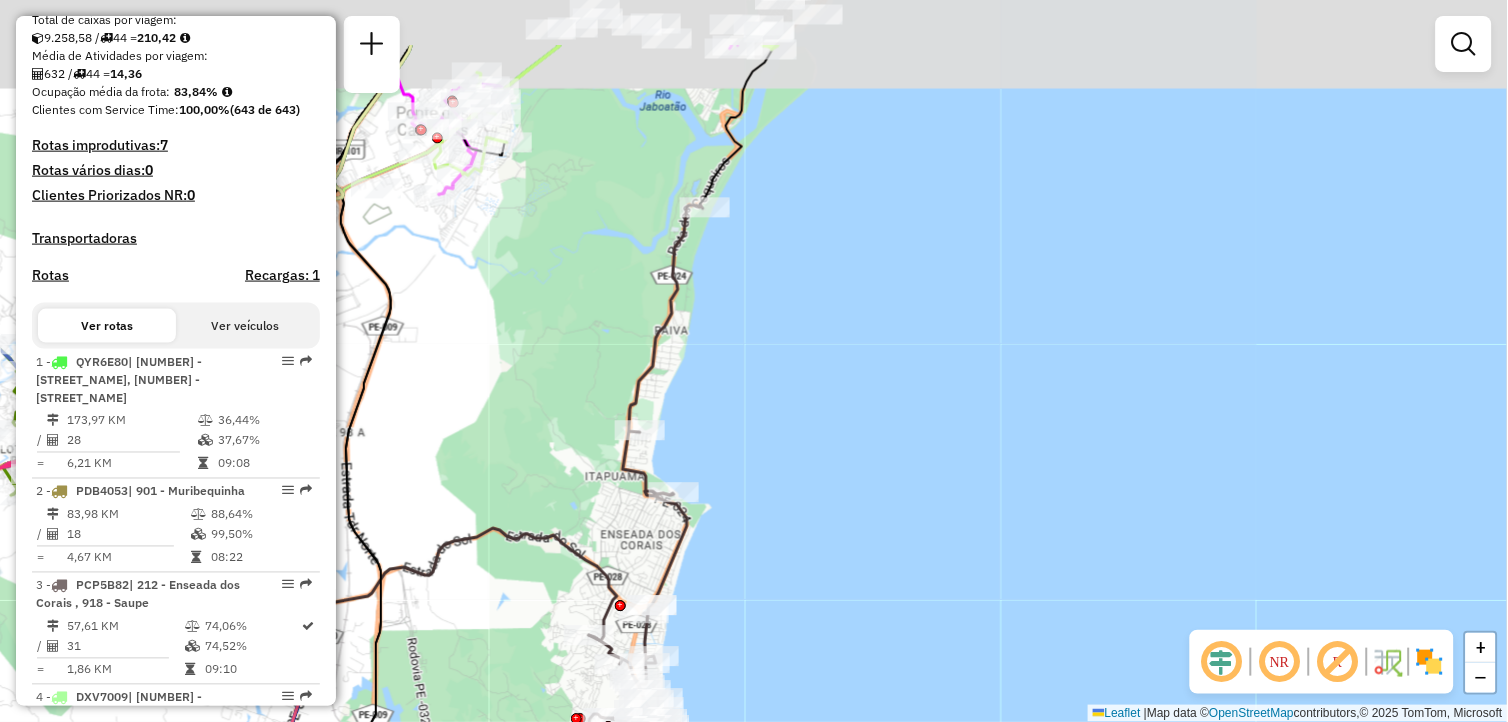 drag, startPoint x: 628, startPoint y: 351, endPoint x: 626, endPoint y: 396, distance: 45.044422 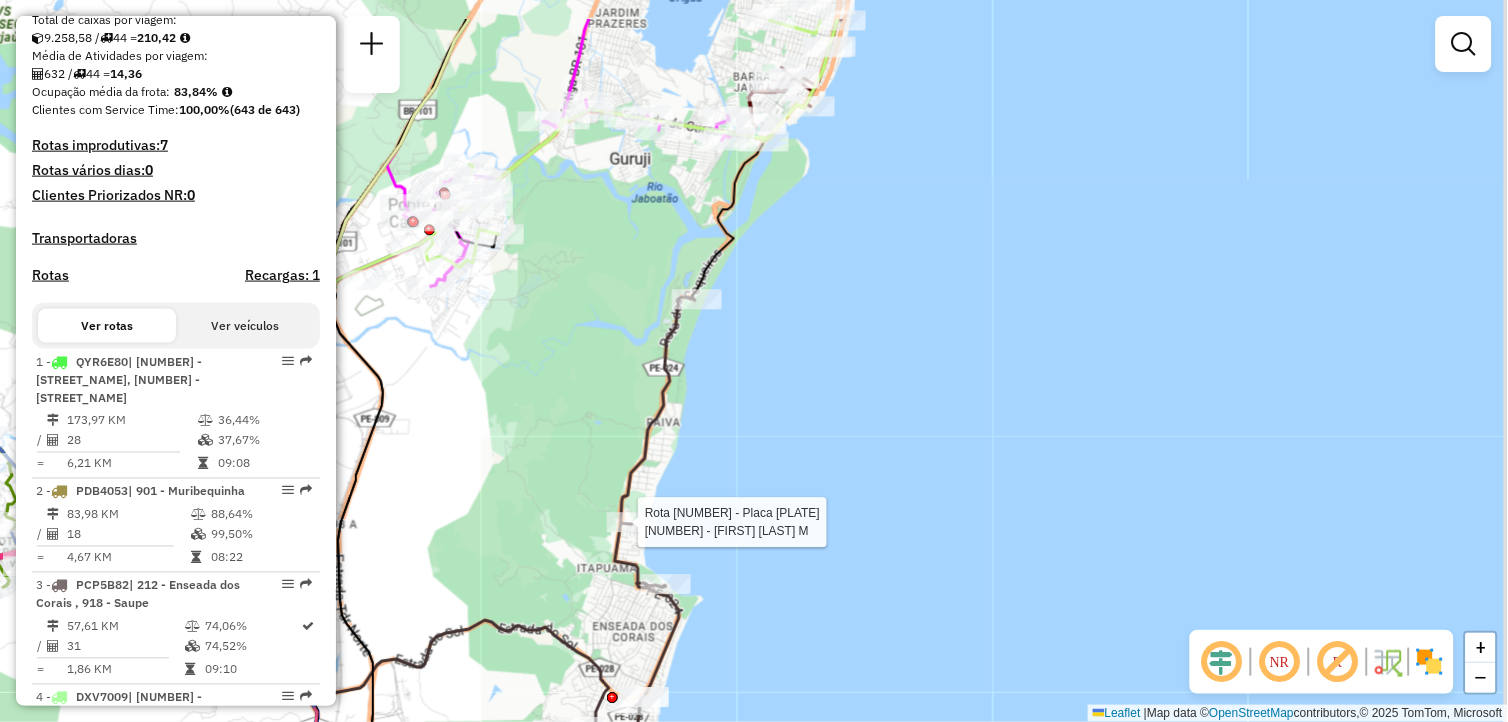 drag, startPoint x: 898, startPoint y: 225, endPoint x: 888, endPoint y: 317, distance: 92.541885 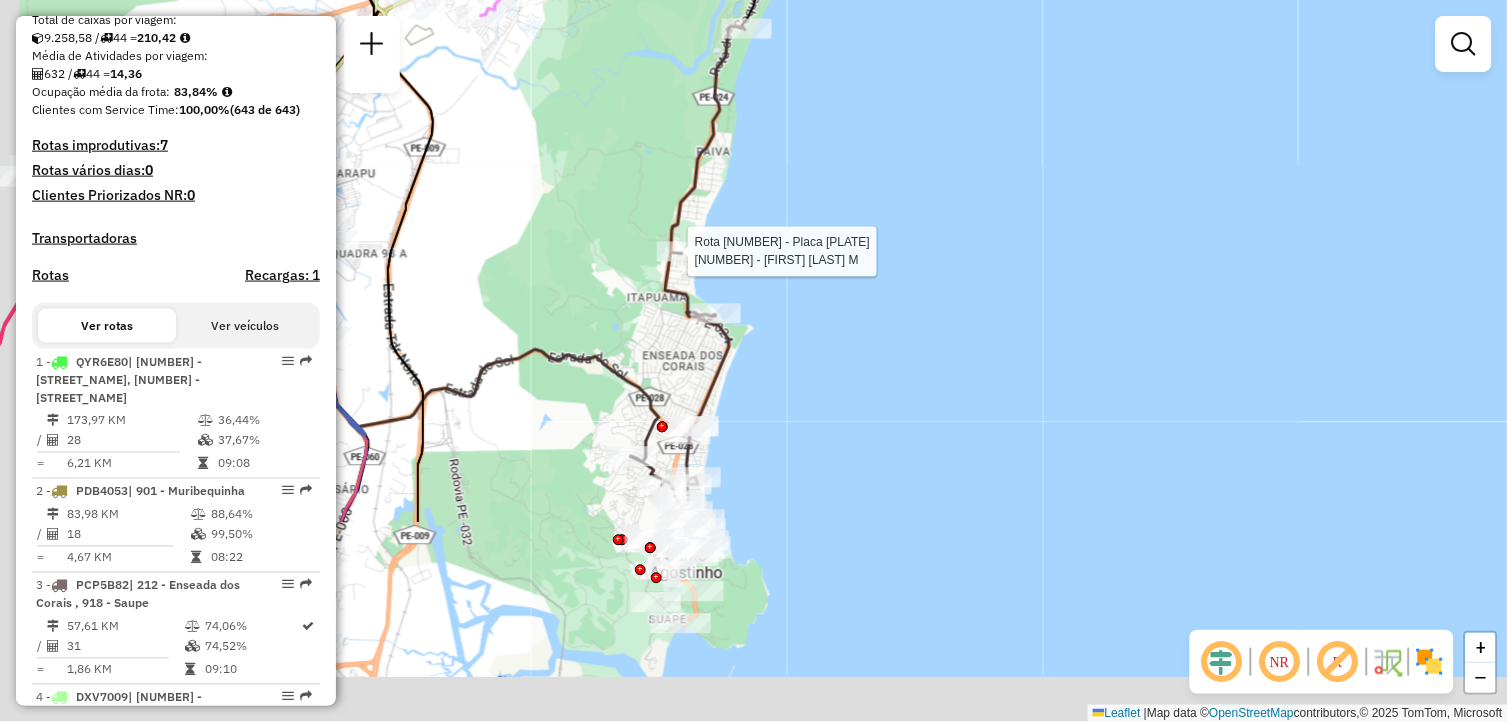 drag, startPoint x: 902, startPoint y: 401, endPoint x: 918, endPoint y: 227, distance: 174.73409 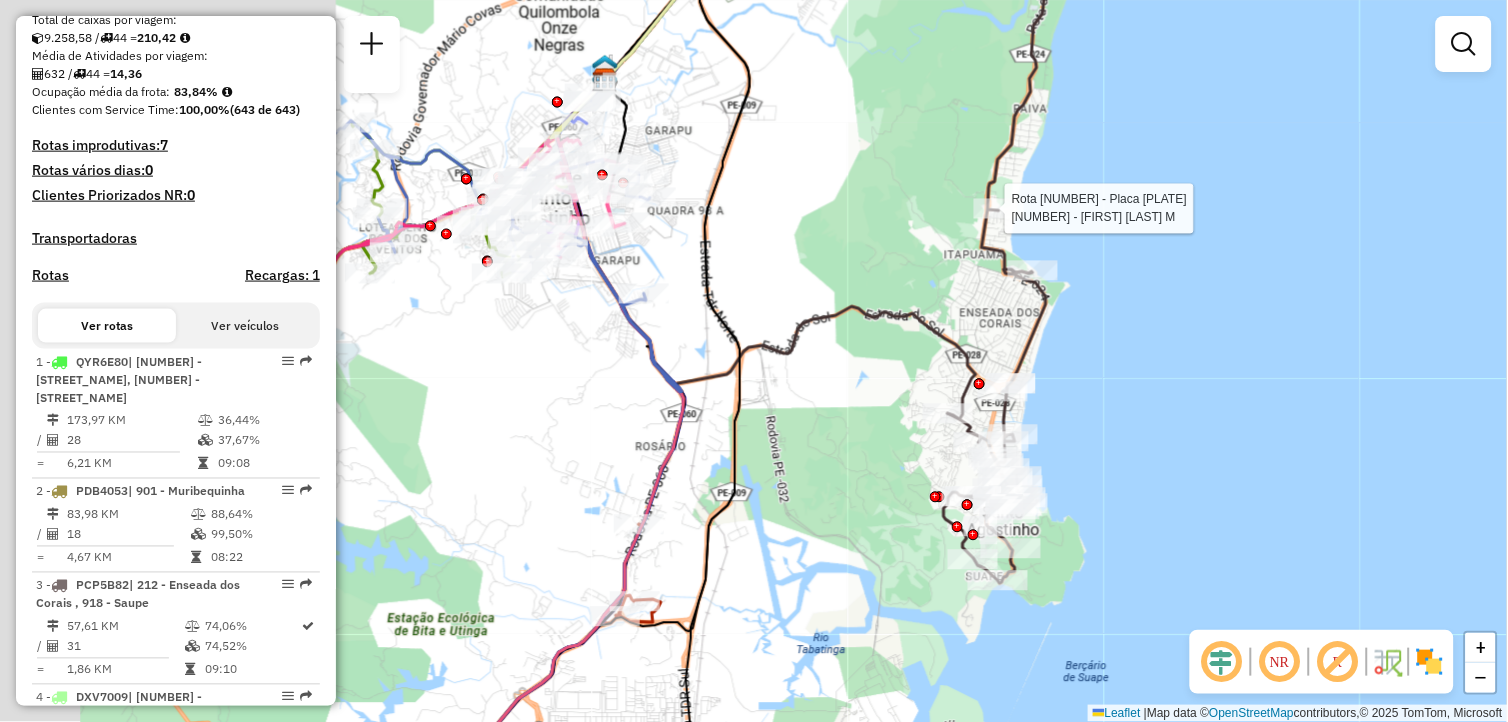drag, startPoint x: 751, startPoint y: 483, endPoint x: 1078, endPoint y: 434, distance: 330.65088 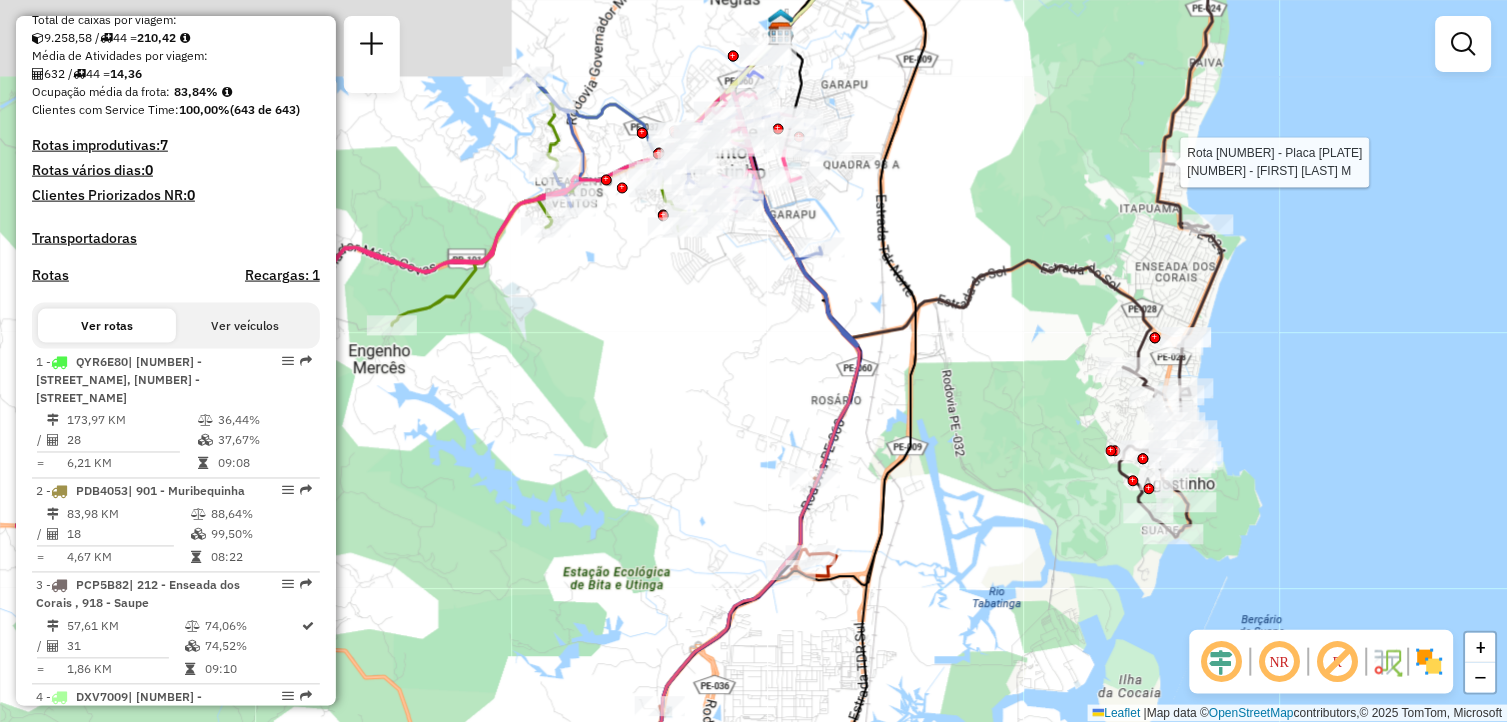 drag, startPoint x: 758, startPoint y: 443, endPoint x: 912, endPoint y: 403, distance: 159.11003 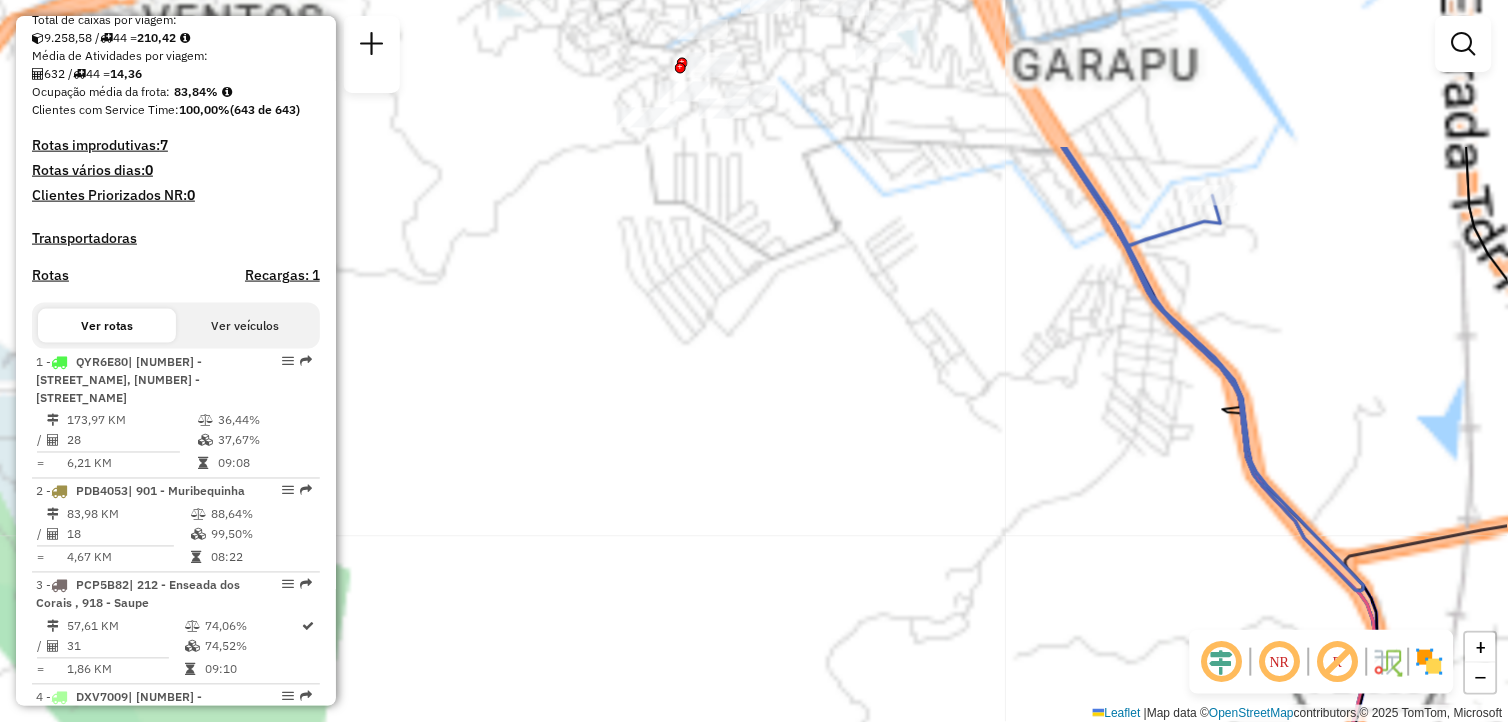 drag, startPoint x: 716, startPoint y: 177, endPoint x: 704, endPoint y: 496, distance: 319.22562 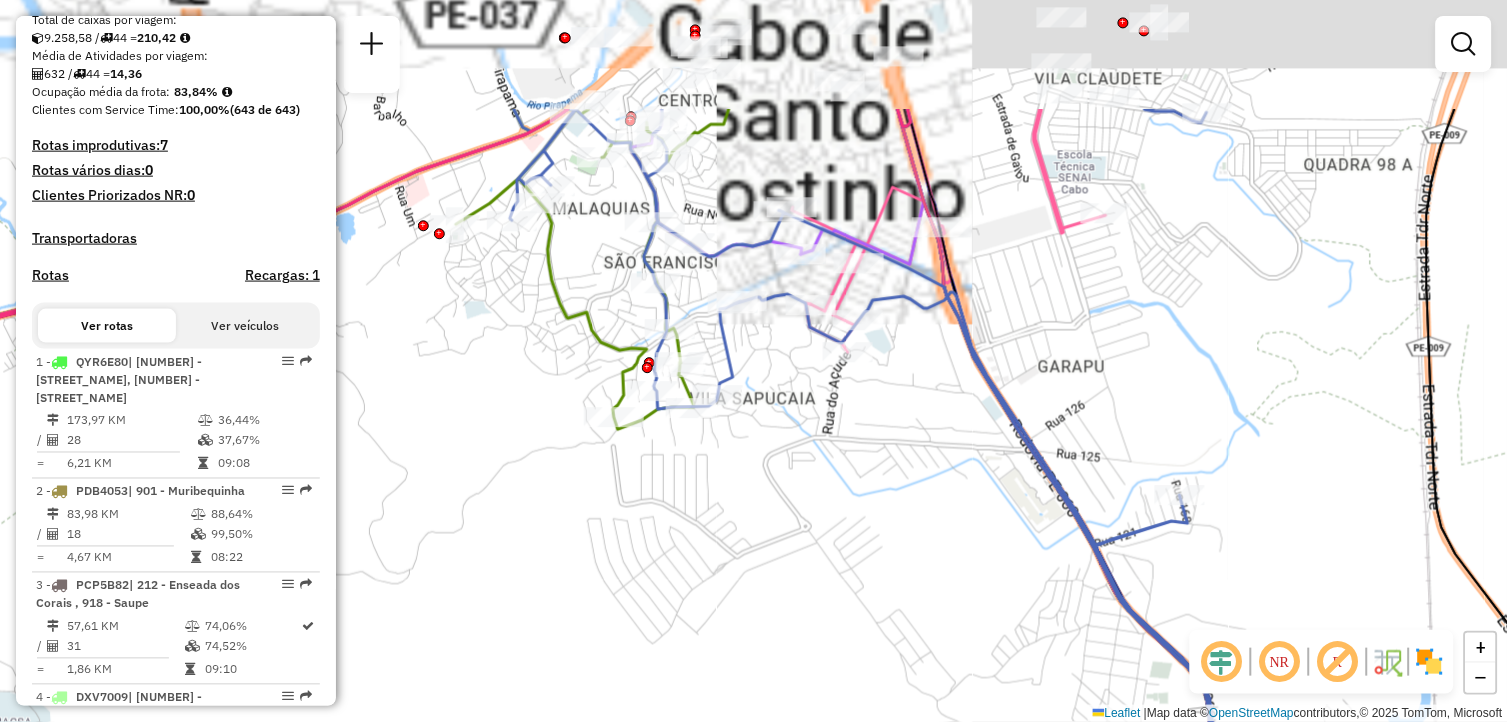 click on "Rota [NUMBER] - Placa [PLATE]  [NUMBER] - [BUSINESS_NAME] Rota [NUMBER] - Placa [PLATE]  [NUMBER] - [BUSINESS_NAME] Rota [NUMBER] - Placa [PLATE]  [NUMBER] - [BUSINESS_NAME] Rota [NUMBER] - Placa [PLATE]  [NUMBER] - [FIRST] [LAST] Janela de atendimento Grade de atendimento Capacidade Transportadoras Veículos Cliente Pedidos  Rotas Selecione os dias de semana para filtrar as janelas de atendimento  Seg   Ter   Qua   Qui   Sex   Sáb   Dom  Informe o período da janela de atendimento: De: Até:  Filtrar exatamente a janela do cliente  Considerar janela de atendimento padrão  Selecione os dias de semana para filtrar as grades de atendimento  Seg   Ter   Qua   Qui   Sex   Sáb   Dom   Considerar clientes sem dia de atendimento cadastrado  Clientes fora do dia de atendimento selecionado Filtrar as atividades entre os valores definidos abaixo:  Peso mínimo:   Peso máximo:   Cubagem mínima:   Cubagem máxima:   De:   Até:  Filtrar as atividades entre o tempo de atendimento definido abaixo:  De:   Até:   Considerar capacidade total dos clientes não roteirizados Veículo:" 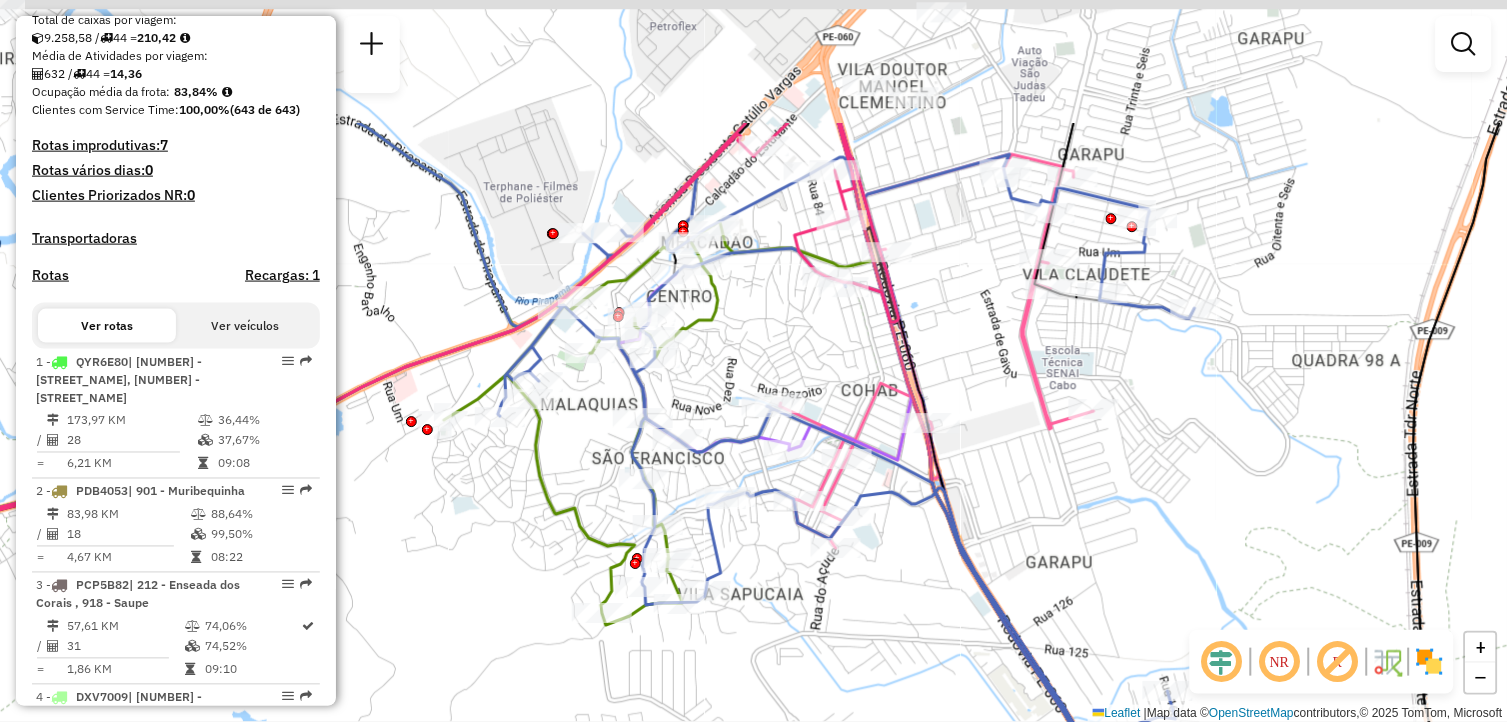 drag, startPoint x: 960, startPoint y: 271, endPoint x: 956, endPoint y: 306, distance: 35.22783 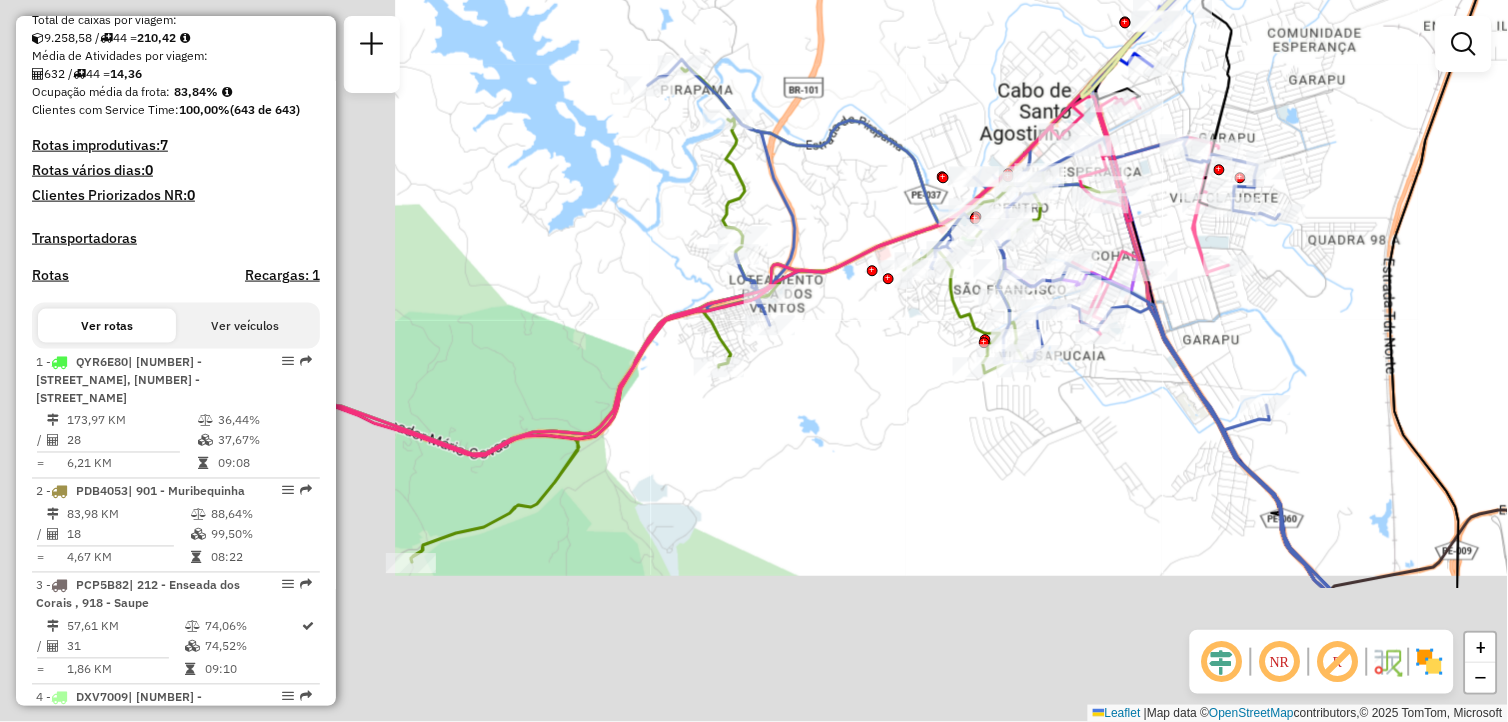 drag, startPoint x: 768, startPoint y: 267, endPoint x: 911, endPoint y: 185, distance: 164.84235 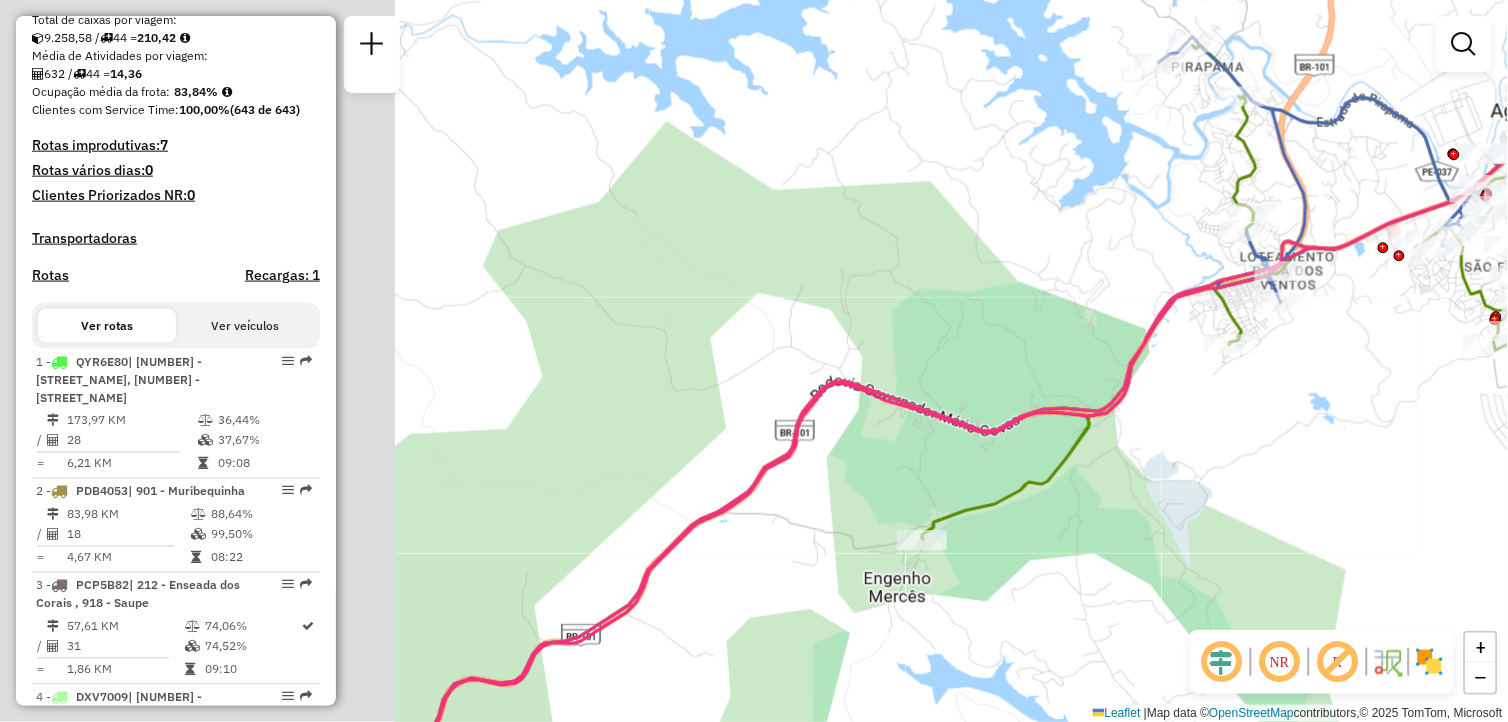 drag, startPoint x: 1005, startPoint y: 421, endPoint x: 1036, endPoint y: 418, distance: 31.144823 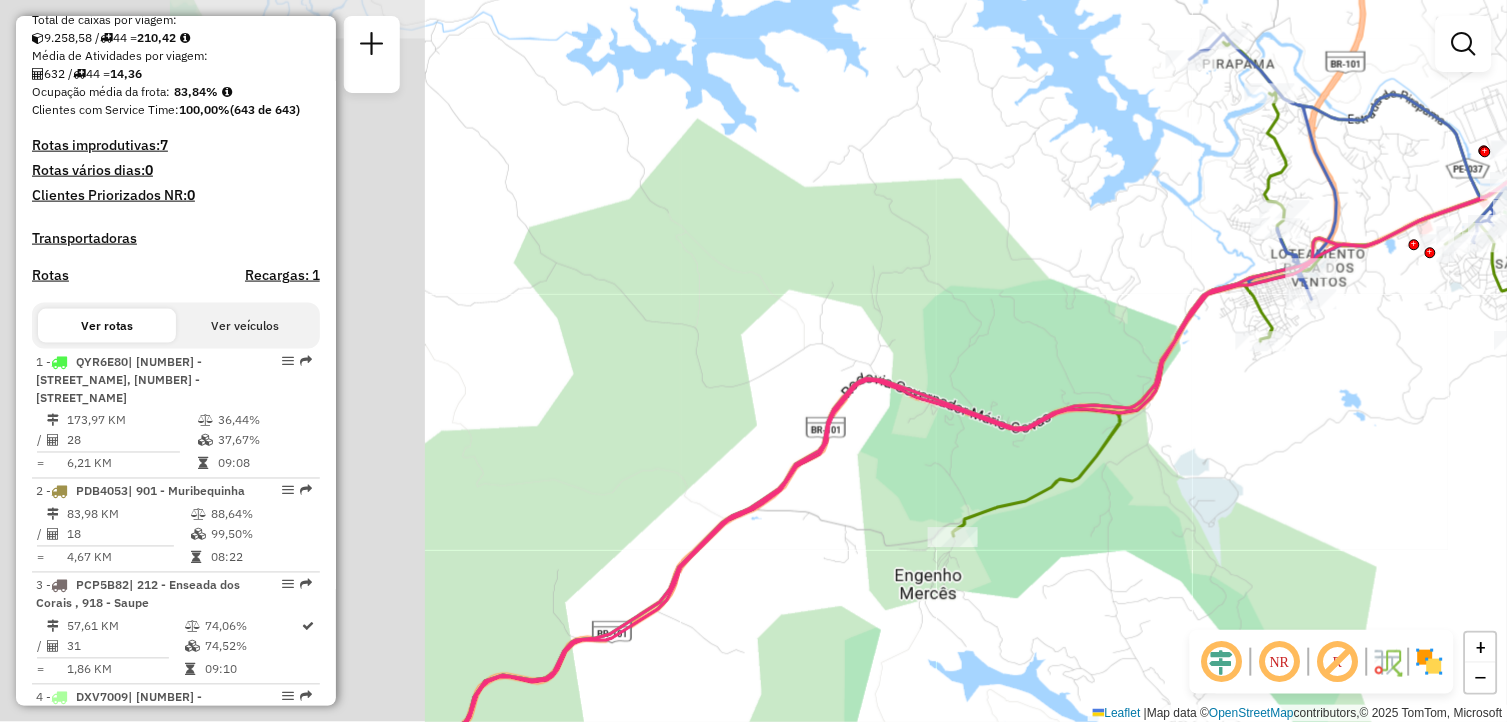 click on "Rota [NUMBER] - Placa [PLATE]  [NUMBER] - [BUSINESS_NAME] Rota [NUMBER] - Placa [PLATE]  [NUMBER] - [BUSINESS_NAME] Rota [NUMBER] - Placa [PLATE]  [NUMBER] - [BUSINESS_NAME] Rota [NUMBER] - Placa [PLATE]  [NUMBER] - [FIRST] [LAST] Janela de atendimento Grade de atendimento Capacidade Transportadoras Veículos Cliente Pedidos  Rotas Selecione os dias de semana para filtrar as janelas de atendimento  Seg   Ter   Qua   Qui   Sex   Sáb   Dom  Informe o período da janela de atendimento: De: Até:  Filtrar exatamente a janela do cliente  Considerar janela de atendimento padrão  Selecione os dias de semana para filtrar as grades de atendimento  Seg   Ter   Qua   Qui   Sex   Sáb   Dom   Considerar clientes sem dia de atendimento cadastrado  Clientes fora do dia de atendimento selecionado Filtrar as atividades entre os valores definidos abaixo:  Peso mínimo:   Peso máximo:   Cubagem mínima:   Cubagem máxima:   De:   Até:  Filtrar as atividades entre o tempo de atendimento definido abaixo:  De:   Até:   Considerar capacidade total dos clientes não roteirizados Veículo:" 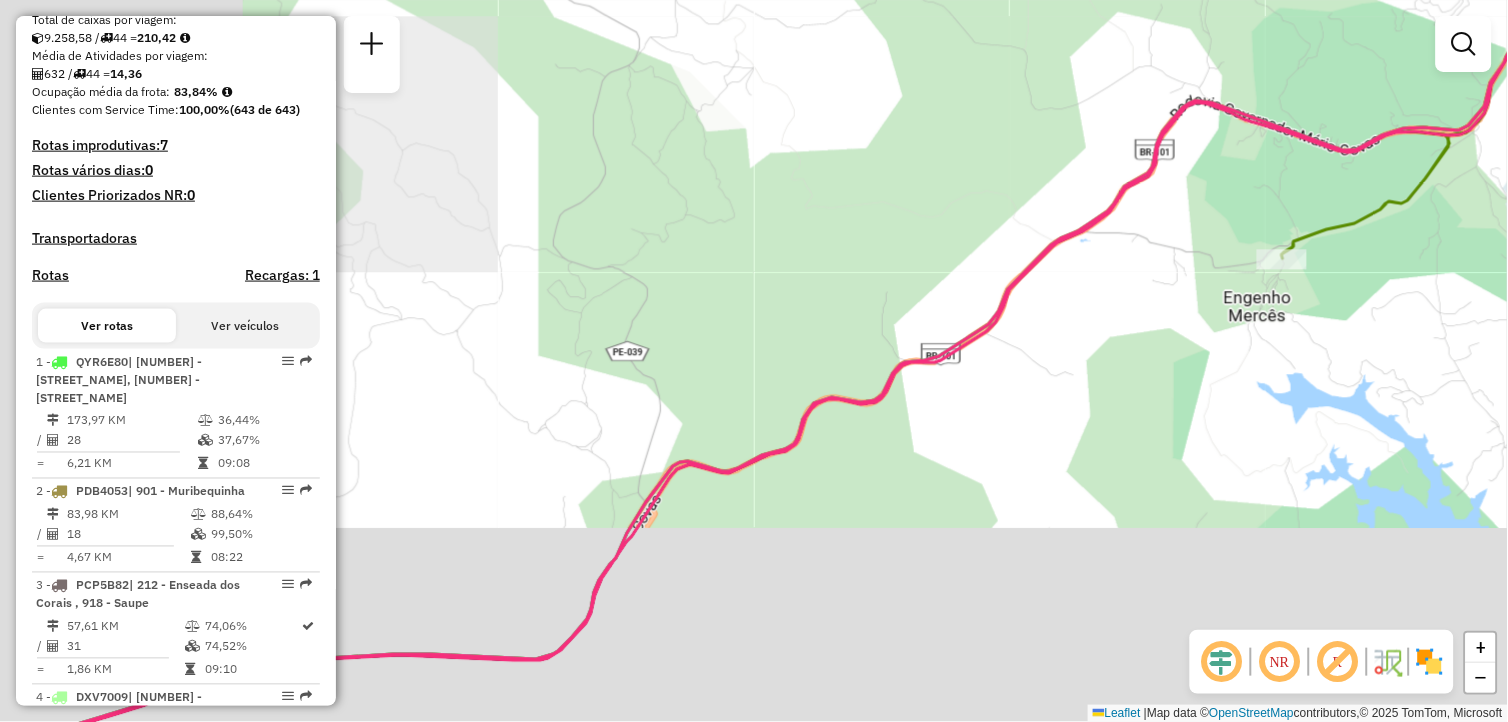 click on "Rota [NUMBER] - Placa [PLATE]  [NUMBER] - [BUSINESS_NAME] Rota [NUMBER] - Placa [PLATE]  [NUMBER] - [BUSINESS_NAME] Rota [NUMBER] - Placa [PLATE]  [NUMBER] - [BUSINESS_NAME] Rota [NUMBER] - Placa [PLATE]  [NUMBER] - [FIRST] [LAST] Janela de atendimento Grade de atendimento Capacidade Transportadoras Veículos Cliente Pedidos  Rotas Selecione os dias de semana para filtrar as janelas de atendimento  Seg   Ter   Qua   Qui   Sex   Sáb   Dom  Informe o período da janela de atendimento: De: Até:  Filtrar exatamente a janela do cliente  Considerar janela de atendimento padrão  Selecione os dias de semana para filtrar as grades de atendimento  Seg   Ter   Qua   Qui   Sex   Sáb   Dom   Considerar clientes sem dia de atendimento cadastrado  Clientes fora do dia de atendimento selecionado Filtrar as atividades entre os valores definidos abaixo:  Peso mínimo:   Peso máximo:   Cubagem mínima:   Cubagem máxima:   De:   Até:  Filtrar as atividades entre o tempo de atendimento definido abaixo:  De:   Até:   Considerar capacidade total dos clientes não roteirizados Veículo:" 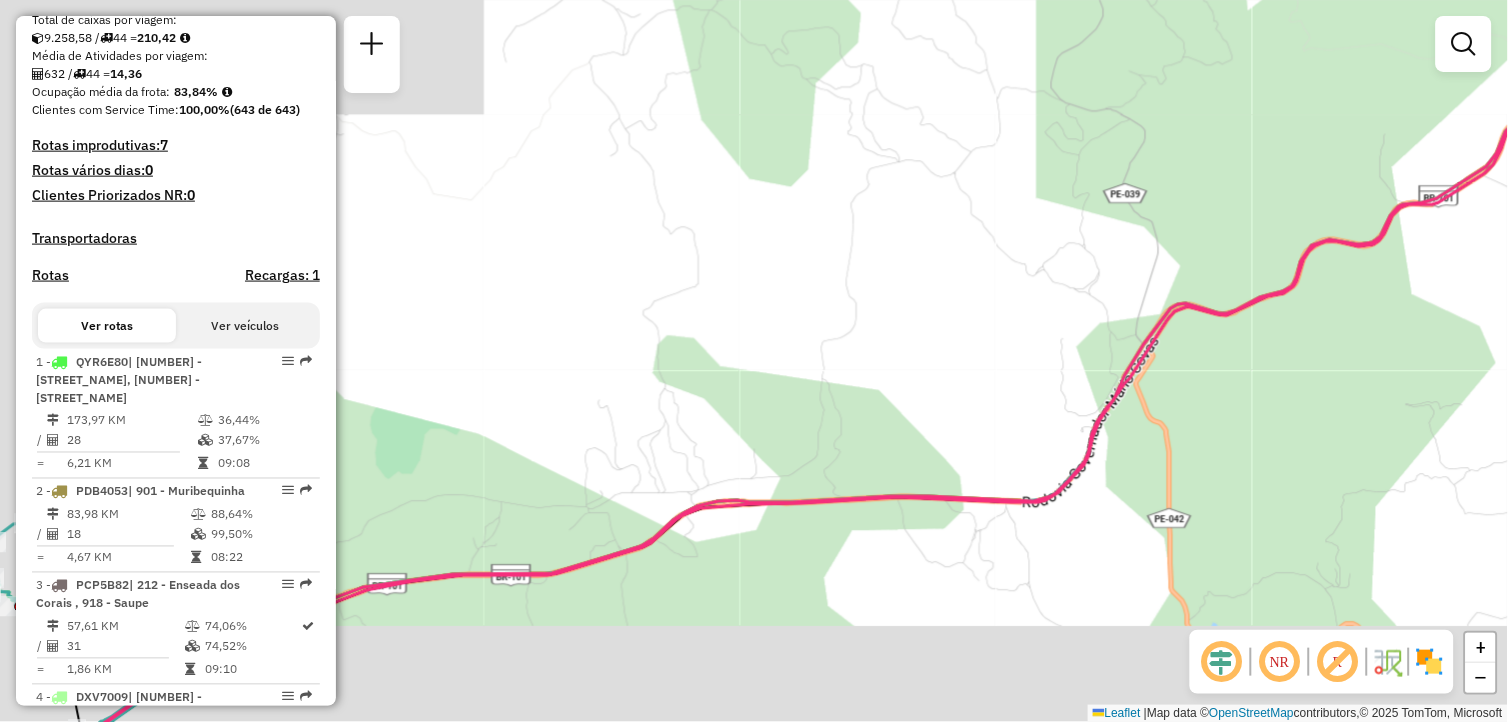 drag, startPoint x: 713, startPoint y: 488, endPoint x: 1272, endPoint y: 347, distance: 576.5085 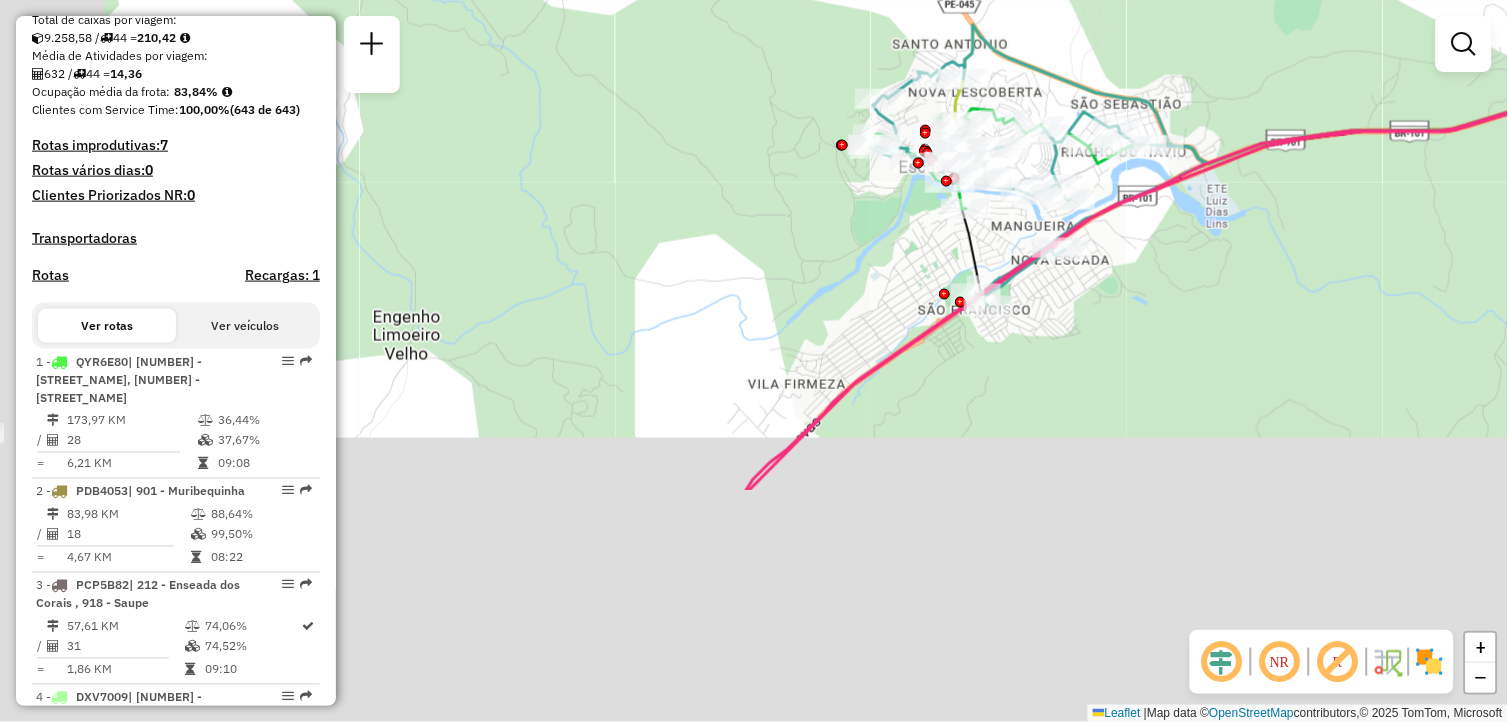 drag, startPoint x: 533, startPoint y: 581, endPoint x: 883, endPoint y: 260, distance: 474.91156 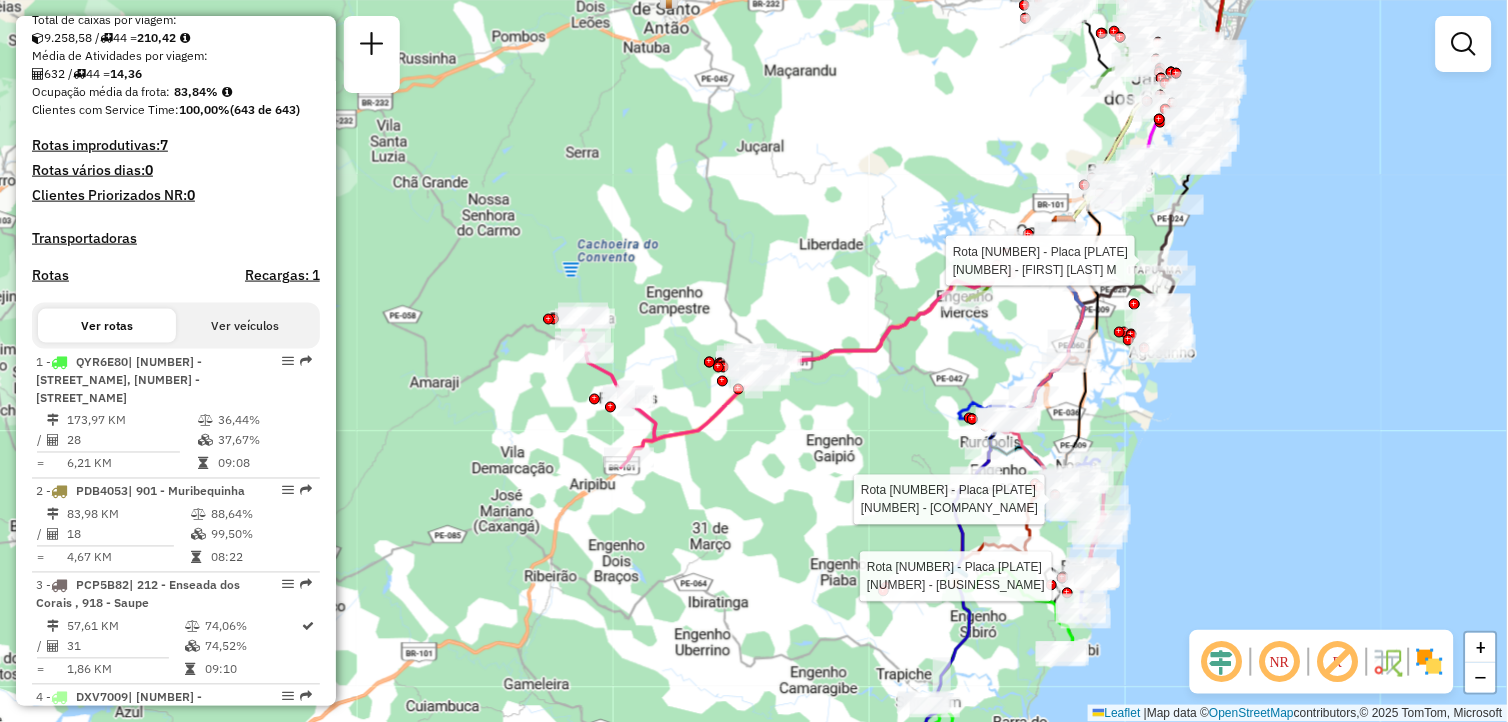 drag, startPoint x: 584, startPoint y: 407, endPoint x: 691, endPoint y: 362, distance: 116.07756 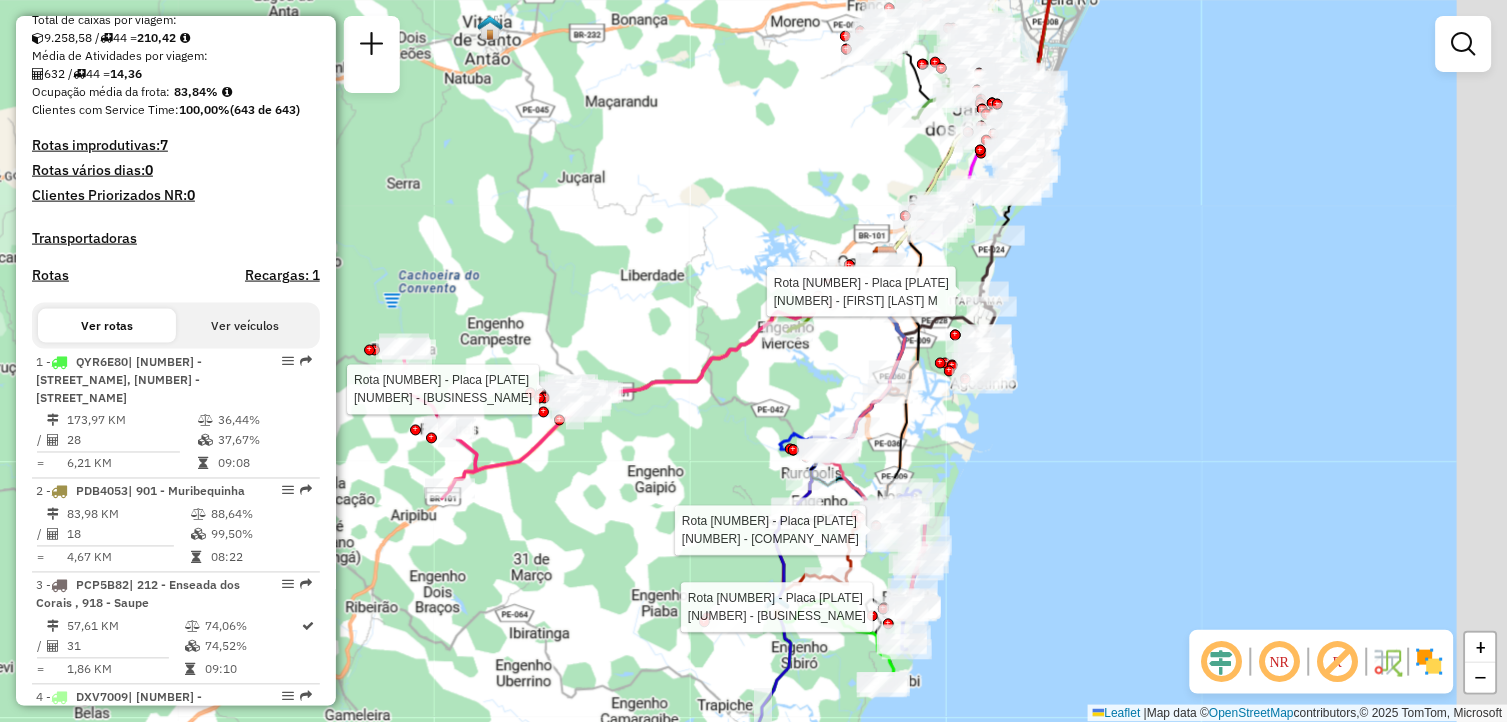 drag, startPoint x: 913, startPoint y: 386, endPoint x: 686, endPoint y: 441, distance: 233.56798 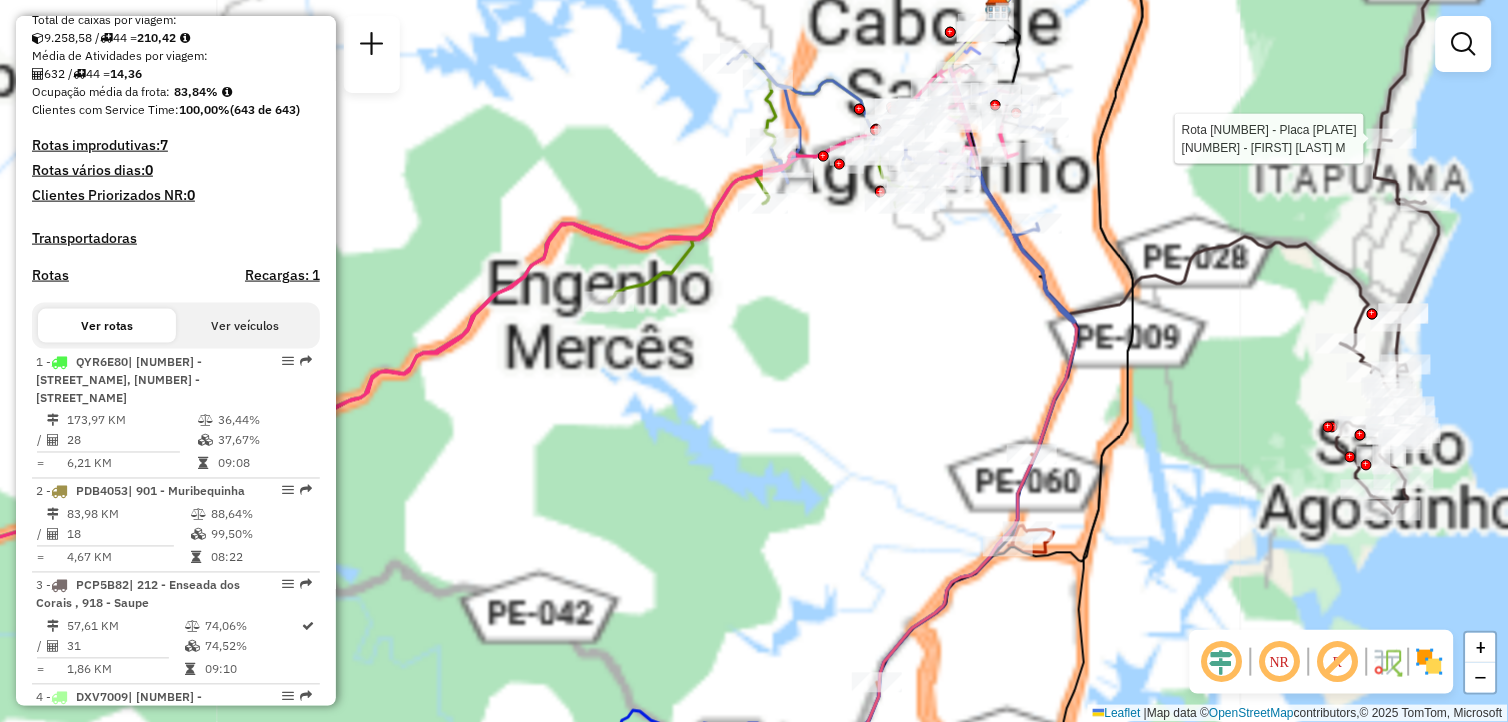 drag, startPoint x: 838, startPoint y: 240, endPoint x: 796, endPoint y: 415, distance: 179.96944 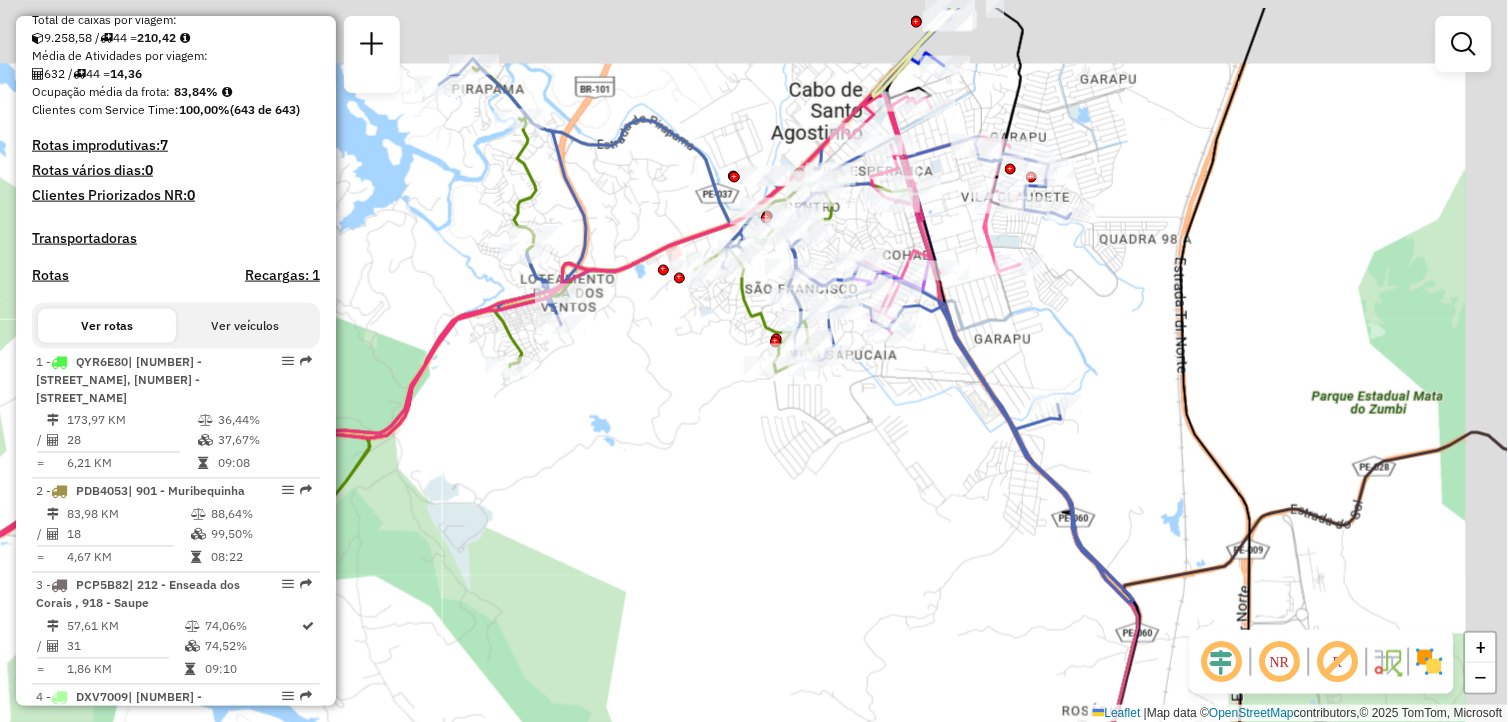 drag, startPoint x: 816, startPoint y: 442, endPoint x: 662, endPoint y: 513, distance: 169.57889 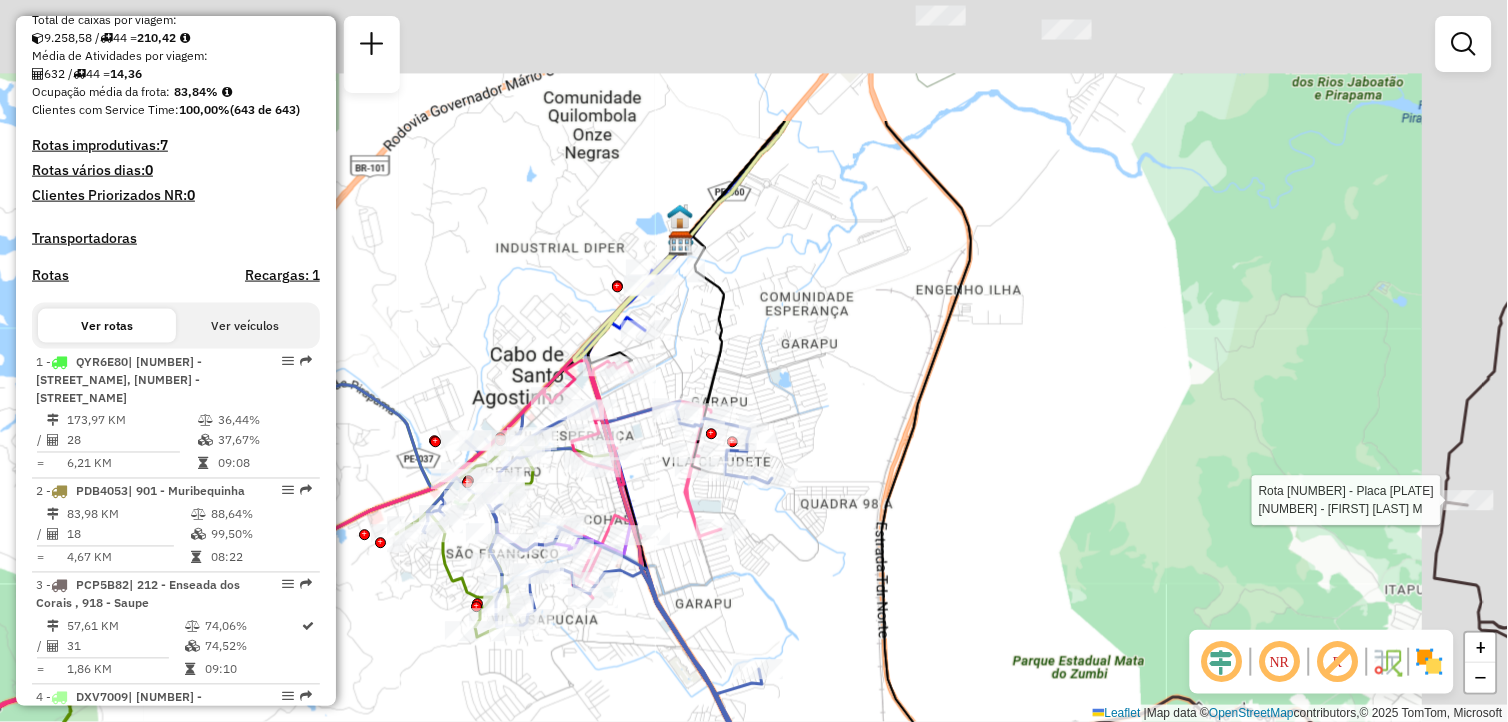 drag, startPoint x: 831, startPoint y: 474, endPoint x: 805, endPoint y: 505, distance: 40.459858 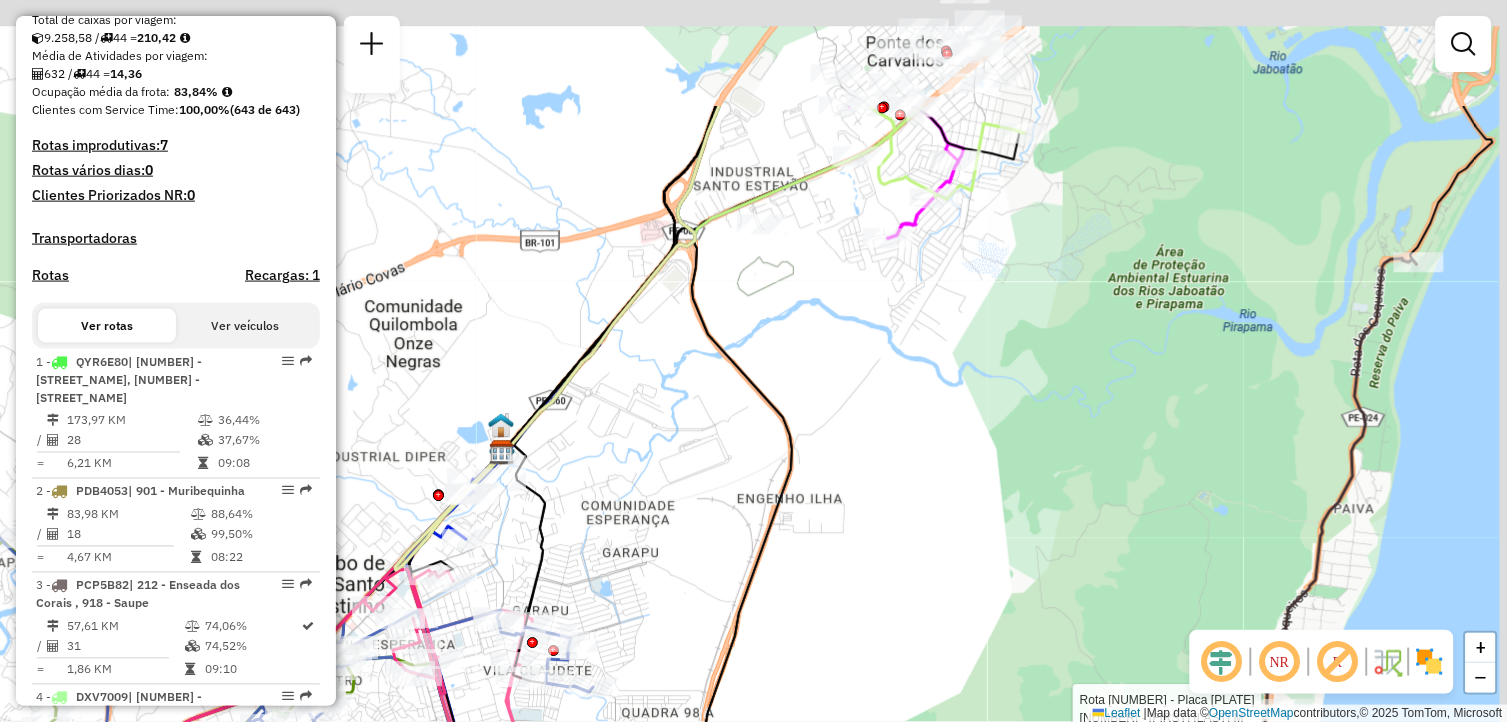drag, startPoint x: 951, startPoint y: 382, endPoint x: 932, endPoint y: 413, distance: 36.359318 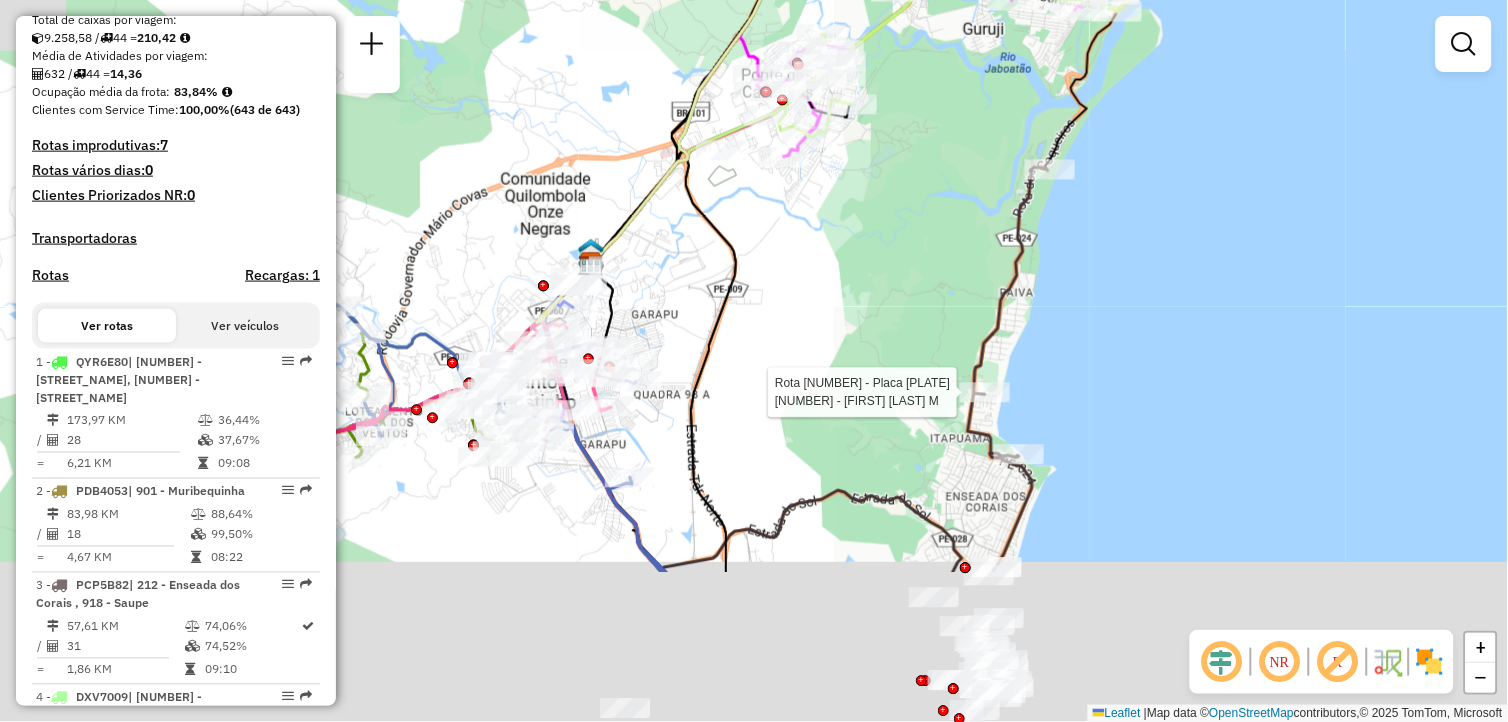 drag, startPoint x: 968, startPoint y: 515, endPoint x: 823, endPoint y: 248, distance: 303.83218 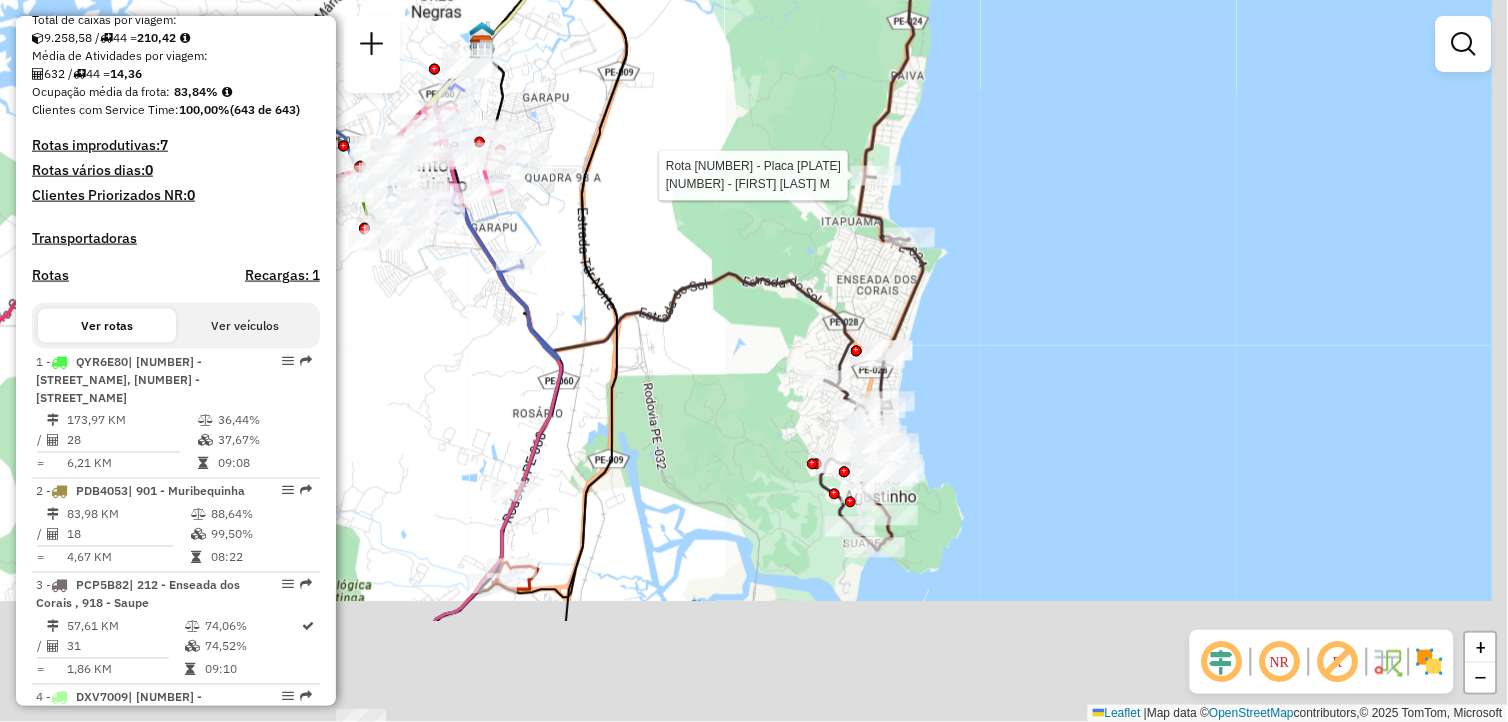 drag, startPoint x: 886, startPoint y: 440, endPoint x: 784, endPoint y: 248, distance: 217.41205 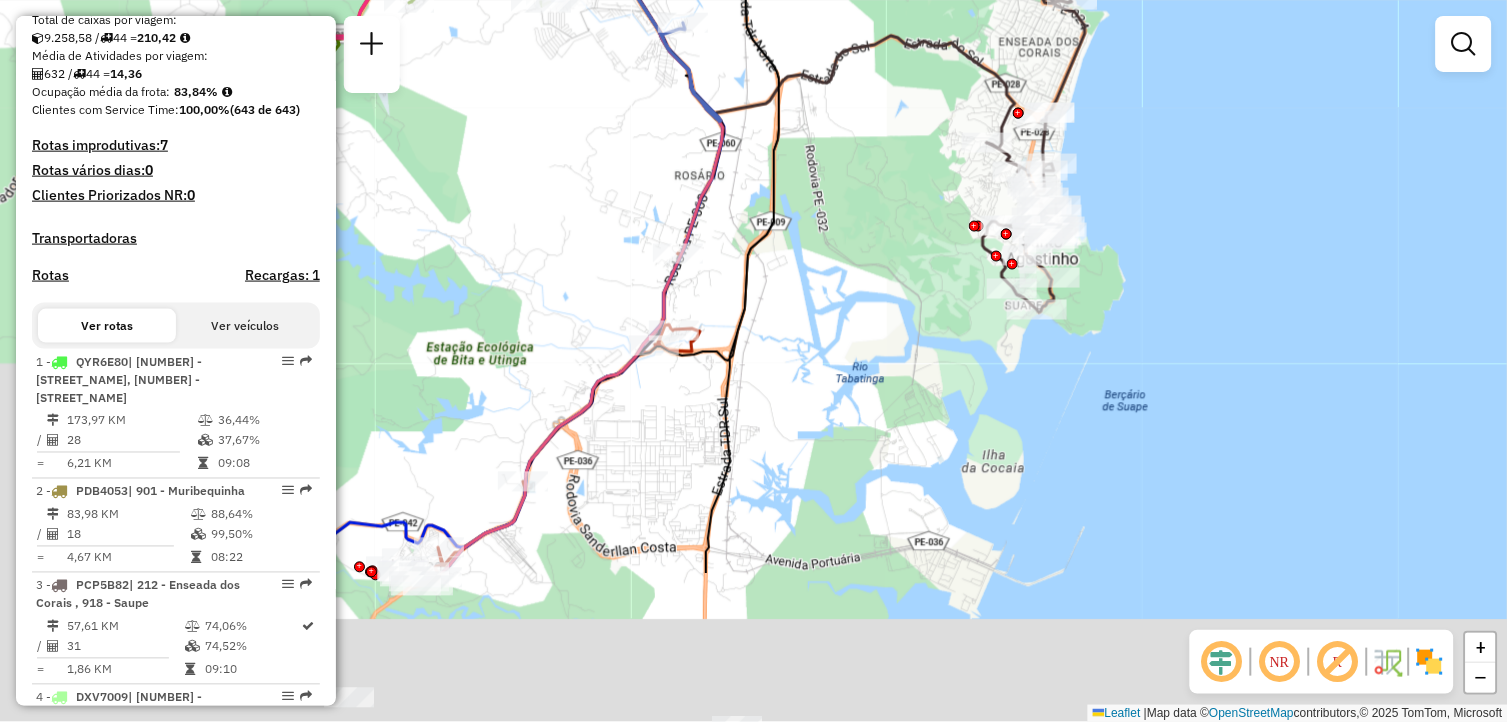 drag, startPoint x: 722, startPoint y: 488, endPoint x: 894, endPoint y: 274, distance: 274.5542 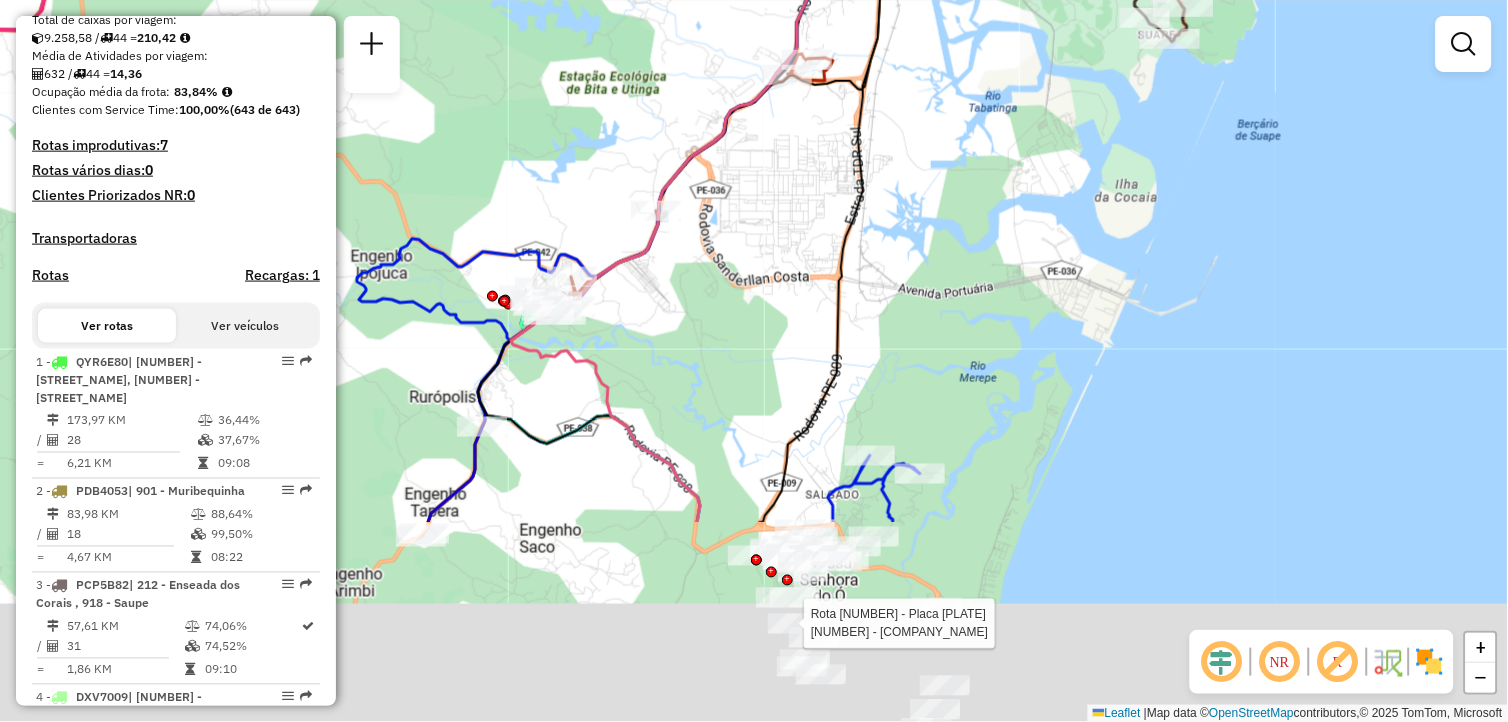 click on "Rota [NUMBER] - Placa [PLATE]  [NUMBER] - [BUSINESS_NAME] Rota [NUMBER] - Placa [PLATE]  [NUMBER] - [BUSINESS_NAME] Rota [NUMBER] - Placa [PLATE]  [NUMBER] - [BUSINESS_NAME] Rota [NUMBER] - Placa [PLATE]  [NUMBER] - [BUSINESS_NAME] Janela de atendimento Grade de atendimento Capacidade Transportadoras Veículos Cliente Pedidos  Rotas Selecione os dias de semana para filtrar as janelas de atendimento  Seg   Ter   Qua   Qui   Sex   Sáb   Dom  Informe o período da janela de atendimento: De: Até:  Filtrar exatamente a janela do cliente  Considerar janela de atendimento padrão  Selecione os dias de semana para filtrar as grades de atendimento  Seg   Ter   Qua   Qui   Sex   Sáb   Dom   Considerar clientes sem dia de atendimento cadastrado  Clientes fora do dia de atendimento selecionado Filtrar as atividades entre os valores definidos abaixo:  Peso mínimo:   Peso máximo:   Cubagem mínima:   Cubagem máxima:   De:   Até:   De:   Até:  Transportadora: Veículo:" 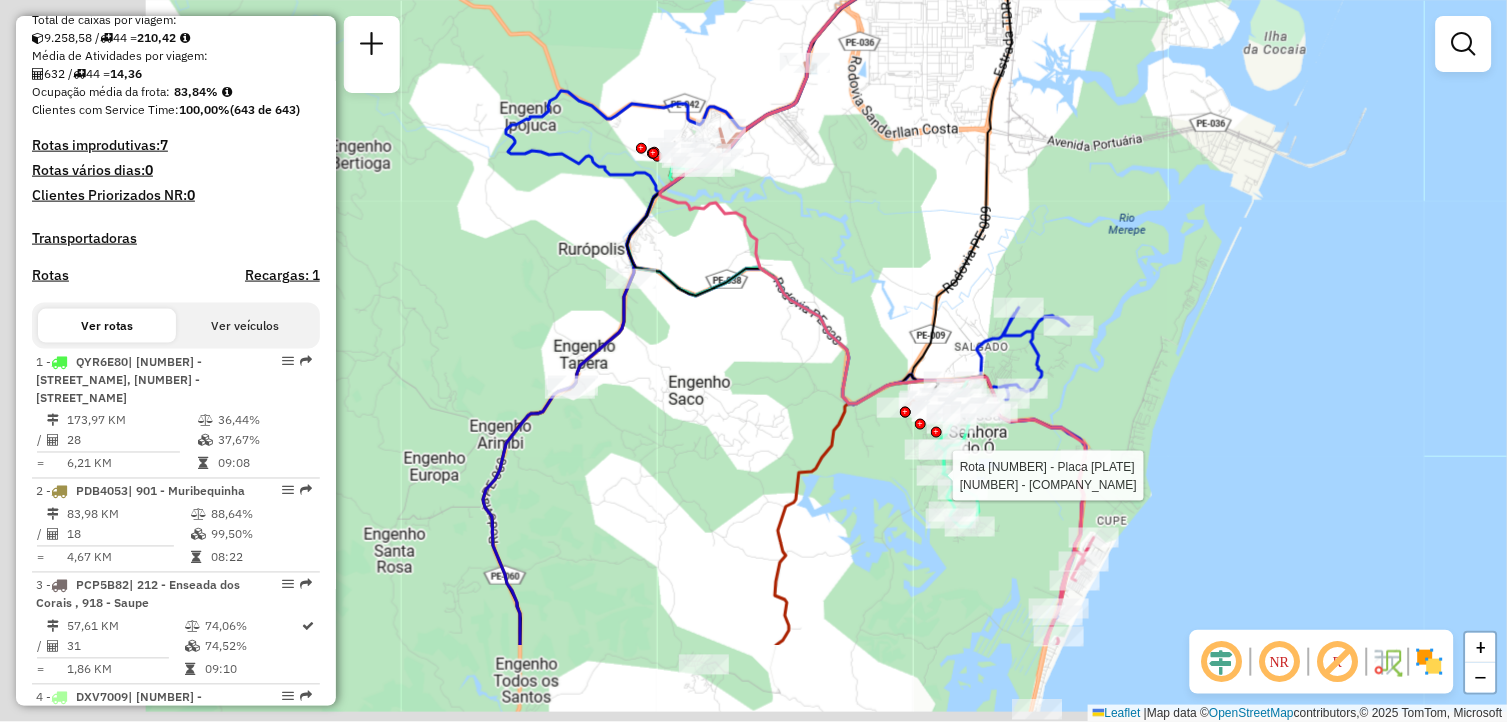 drag, startPoint x: 810, startPoint y: 278, endPoint x: 832, endPoint y: 241, distance: 43.046486 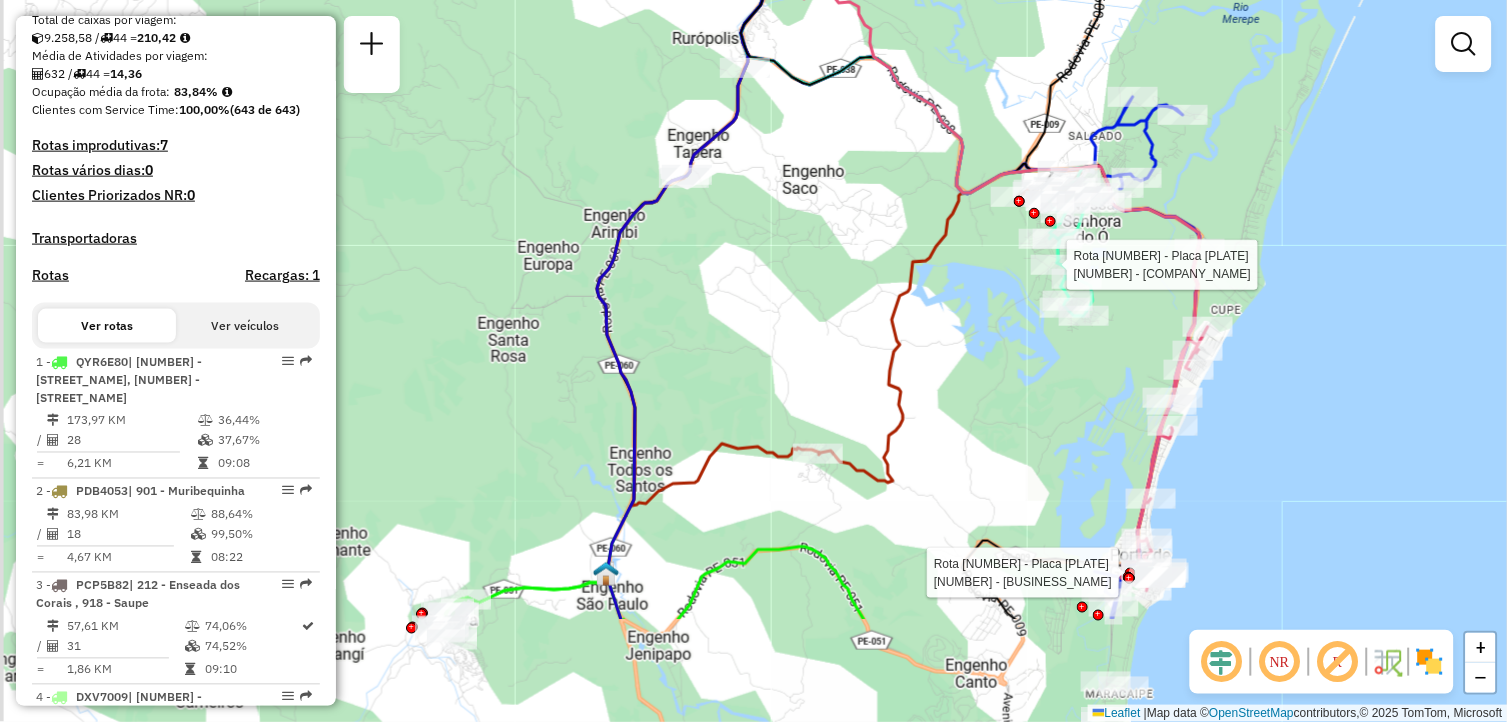 drag, startPoint x: 723, startPoint y: 262, endPoint x: 740, endPoint y: 233, distance: 33.61547 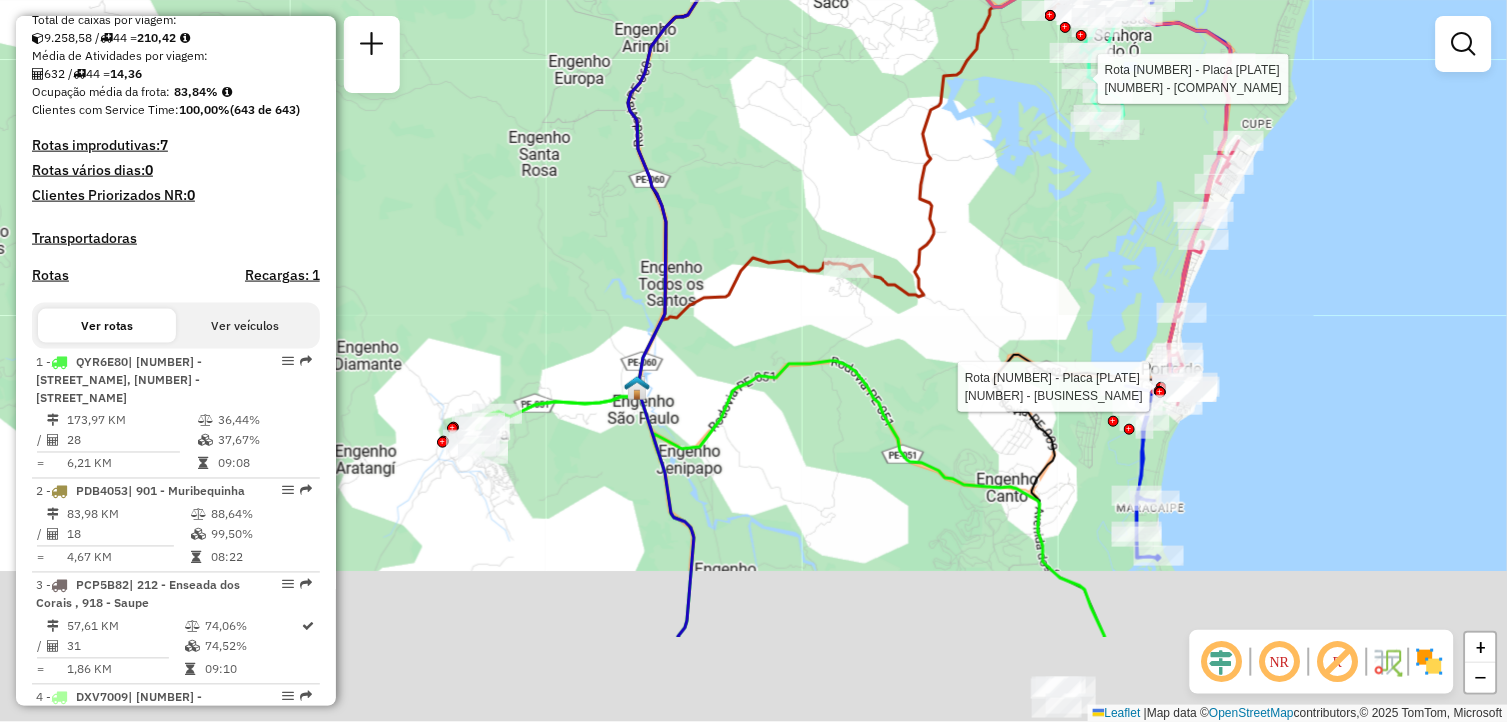 drag, startPoint x: 1218, startPoint y: 430, endPoint x: 1221, endPoint y: 418, distance: 12.369317 